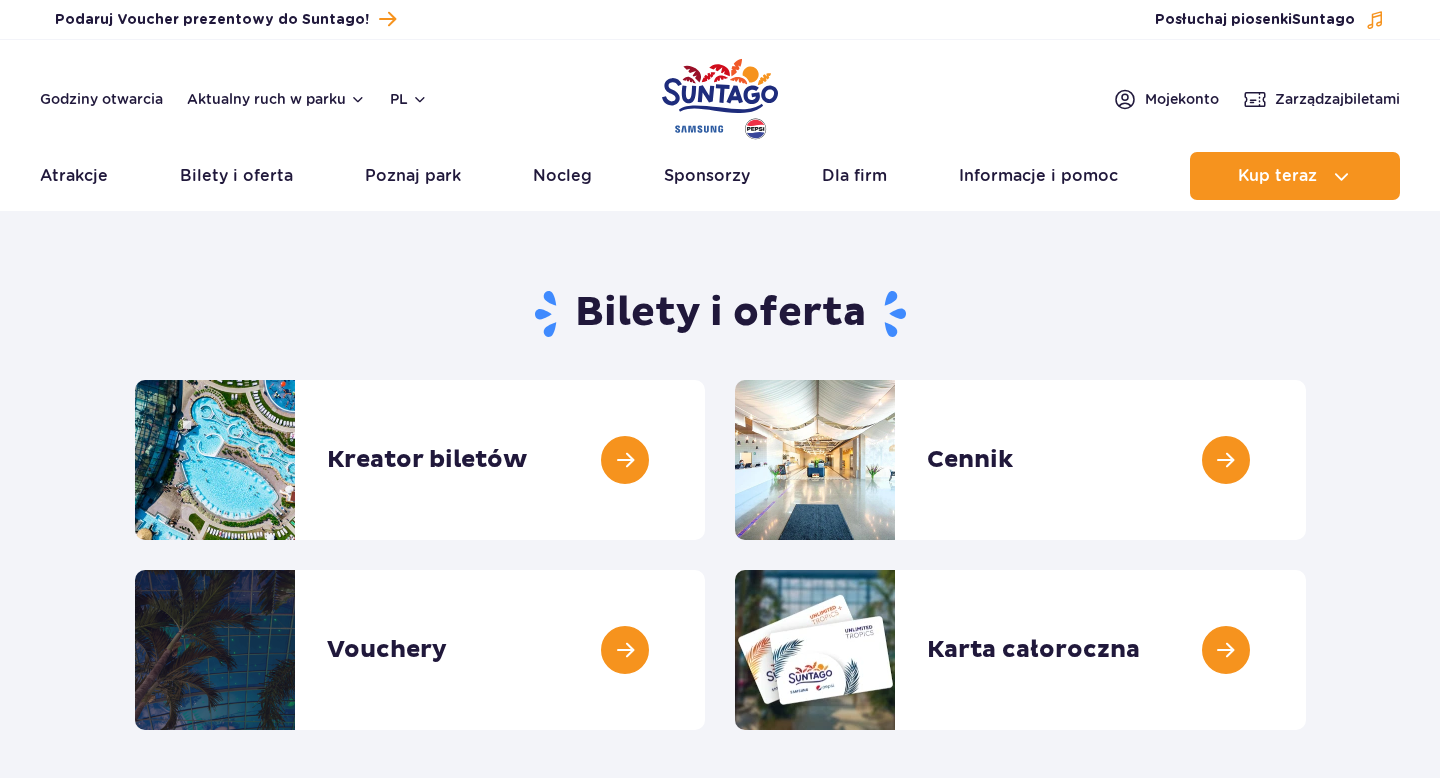 scroll, scrollTop: 0, scrollLeft: 0, axis: both 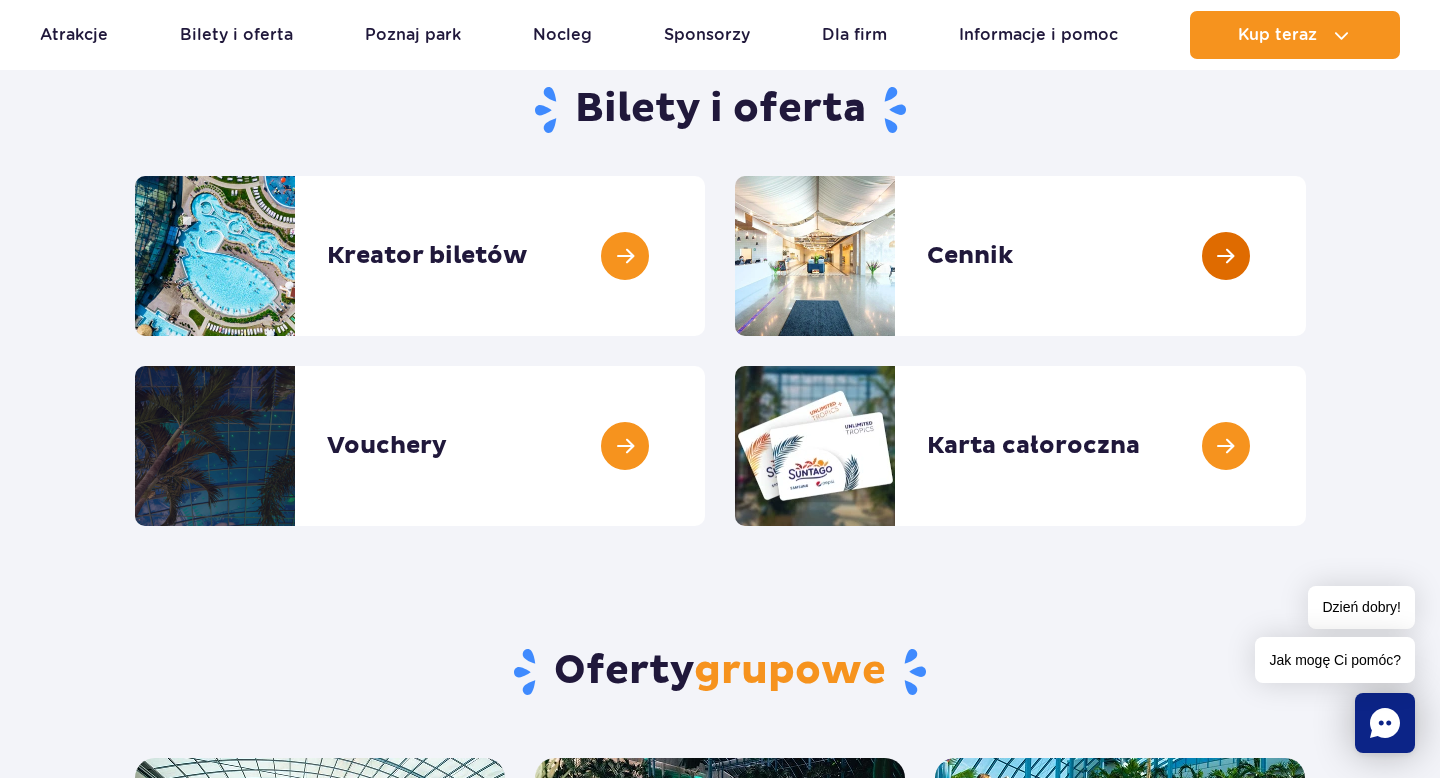 click at bounding box center (1306, 256) 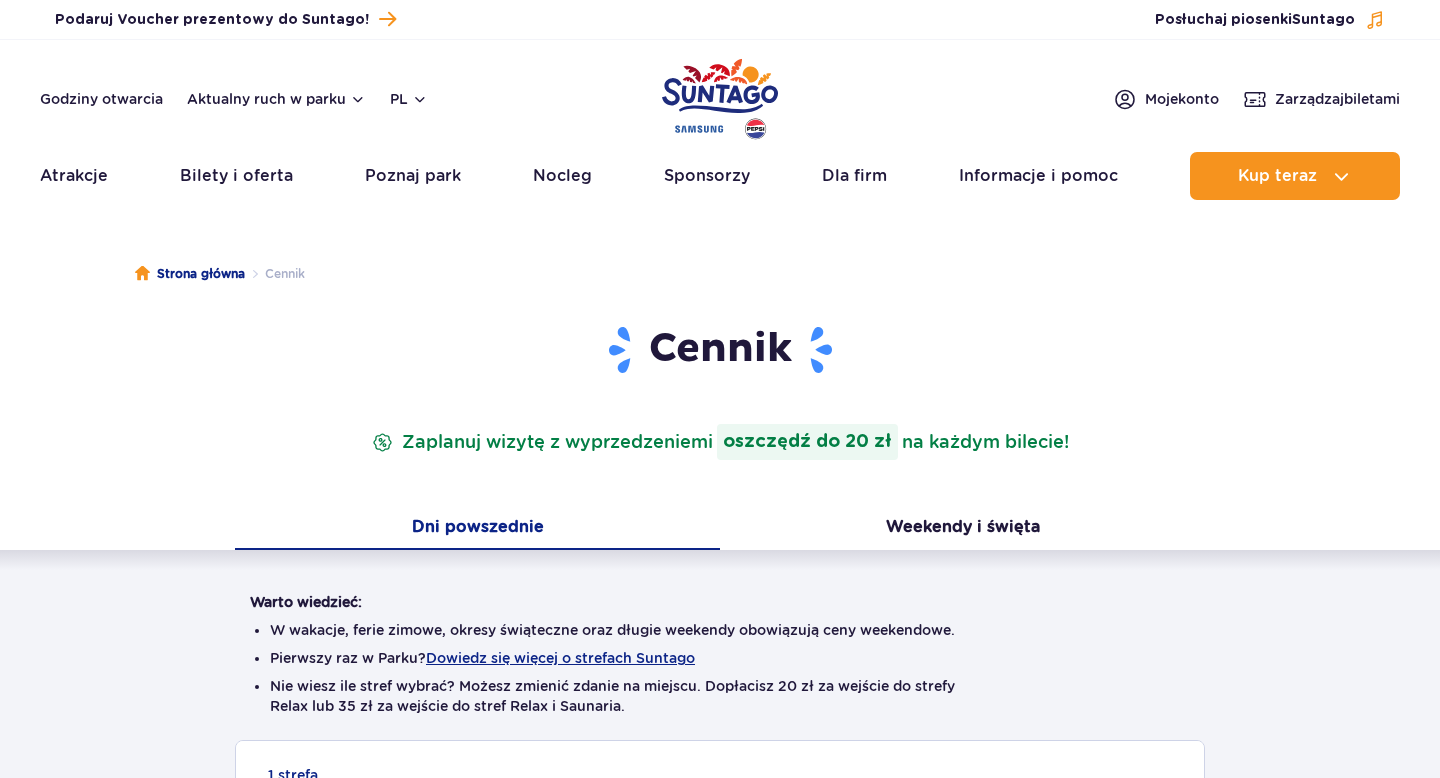 scroll, scrollTop: 0, scrollLeft: 0, axis: both 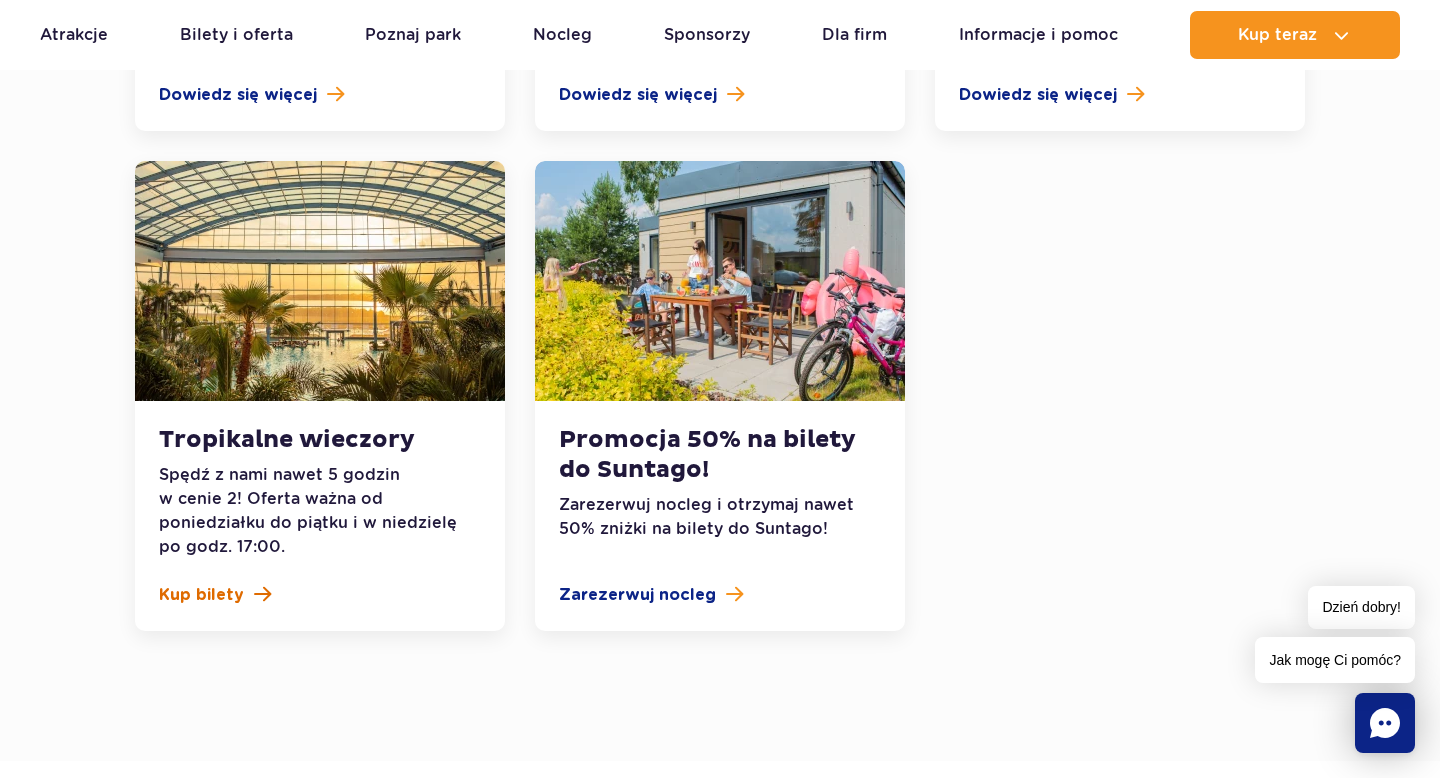 click at bounding box center (262, 594) 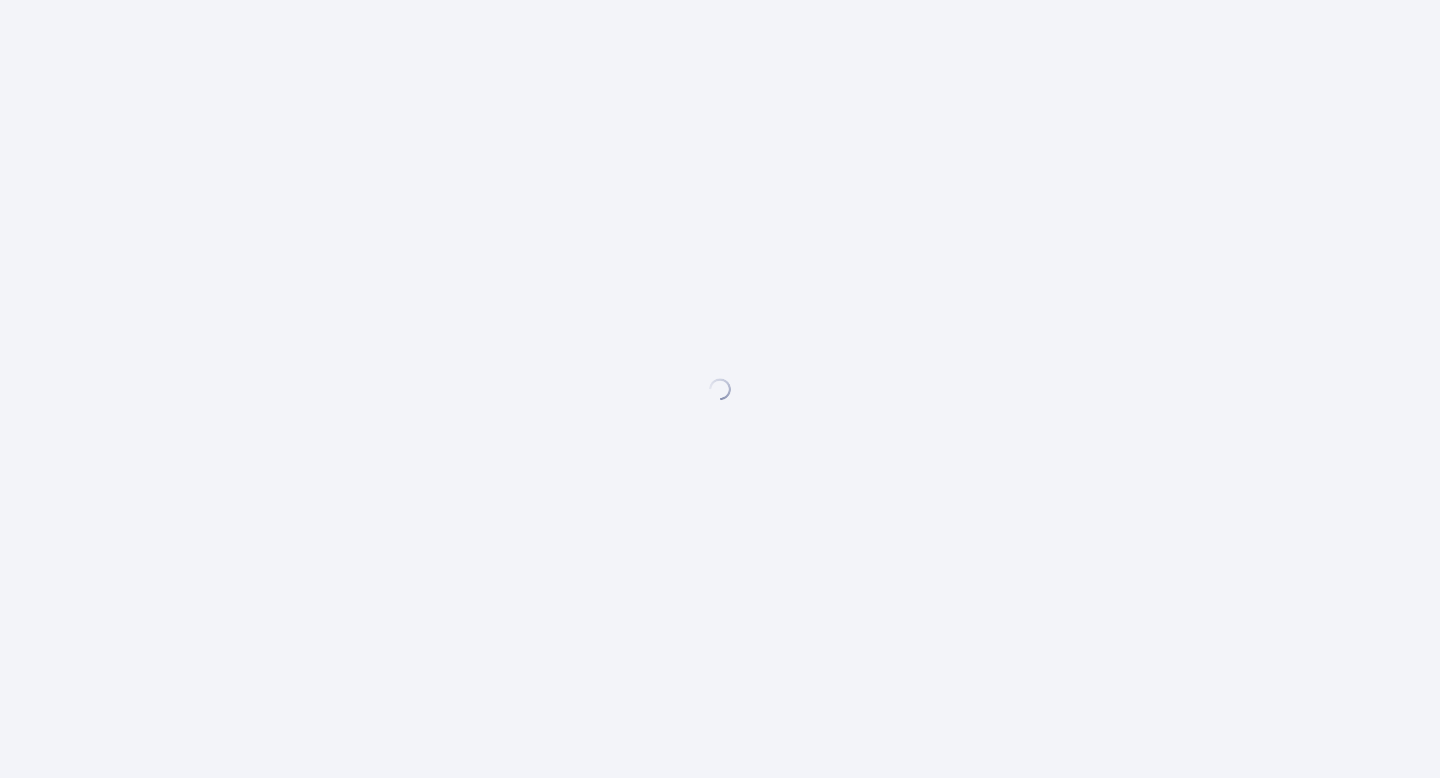 scroll, scrollTop: 0, scrollLeft: 0, axis: both 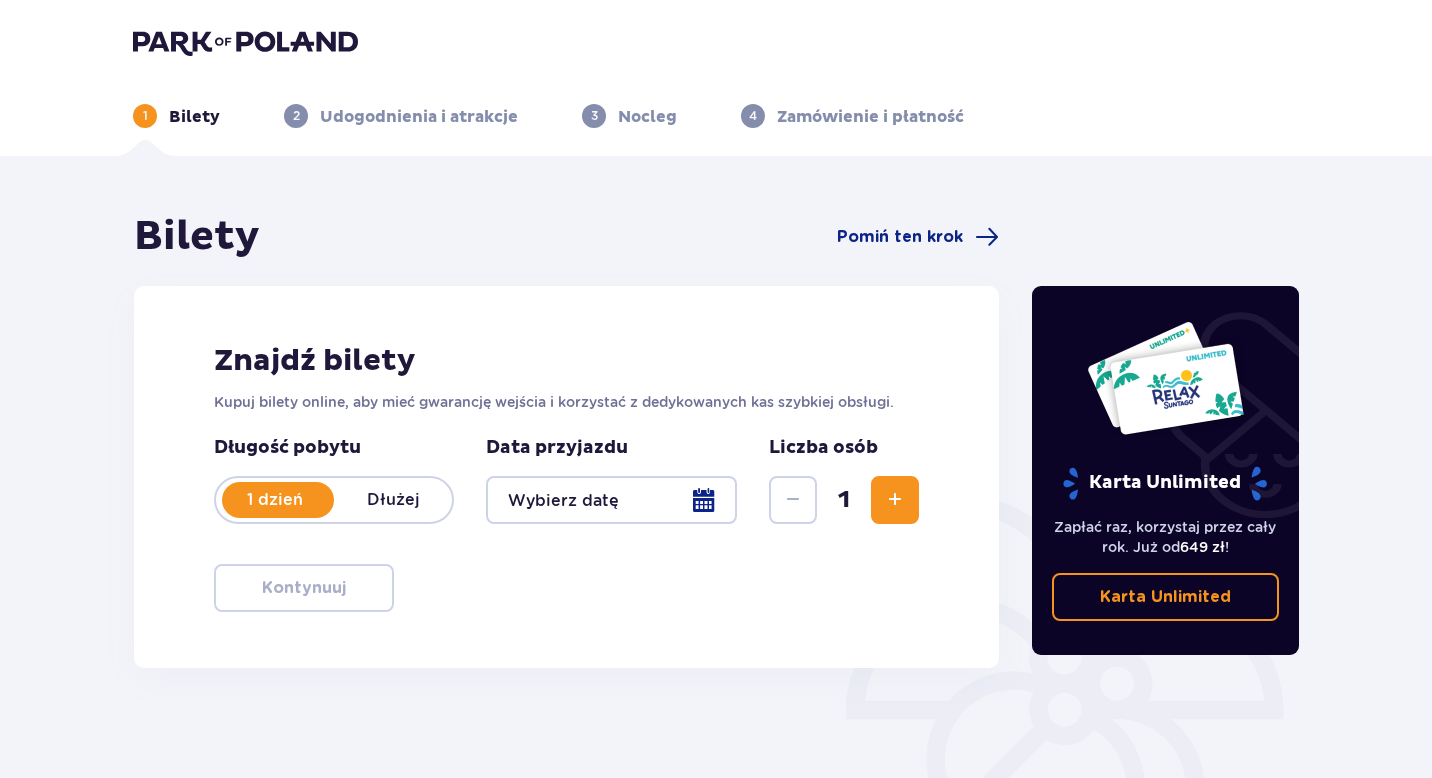 click at bounding box center [611, 500] 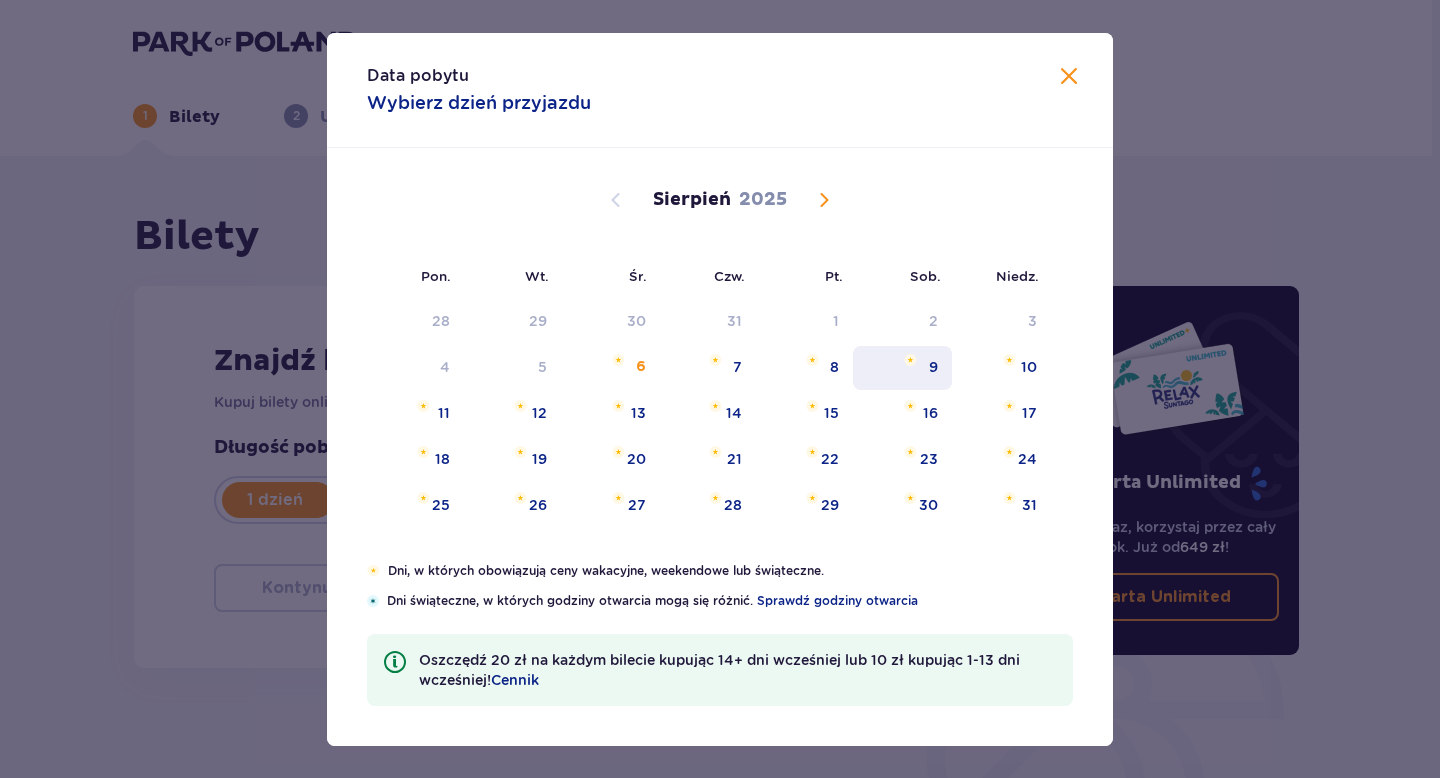 click on "9" at bounding box center [933, 367] 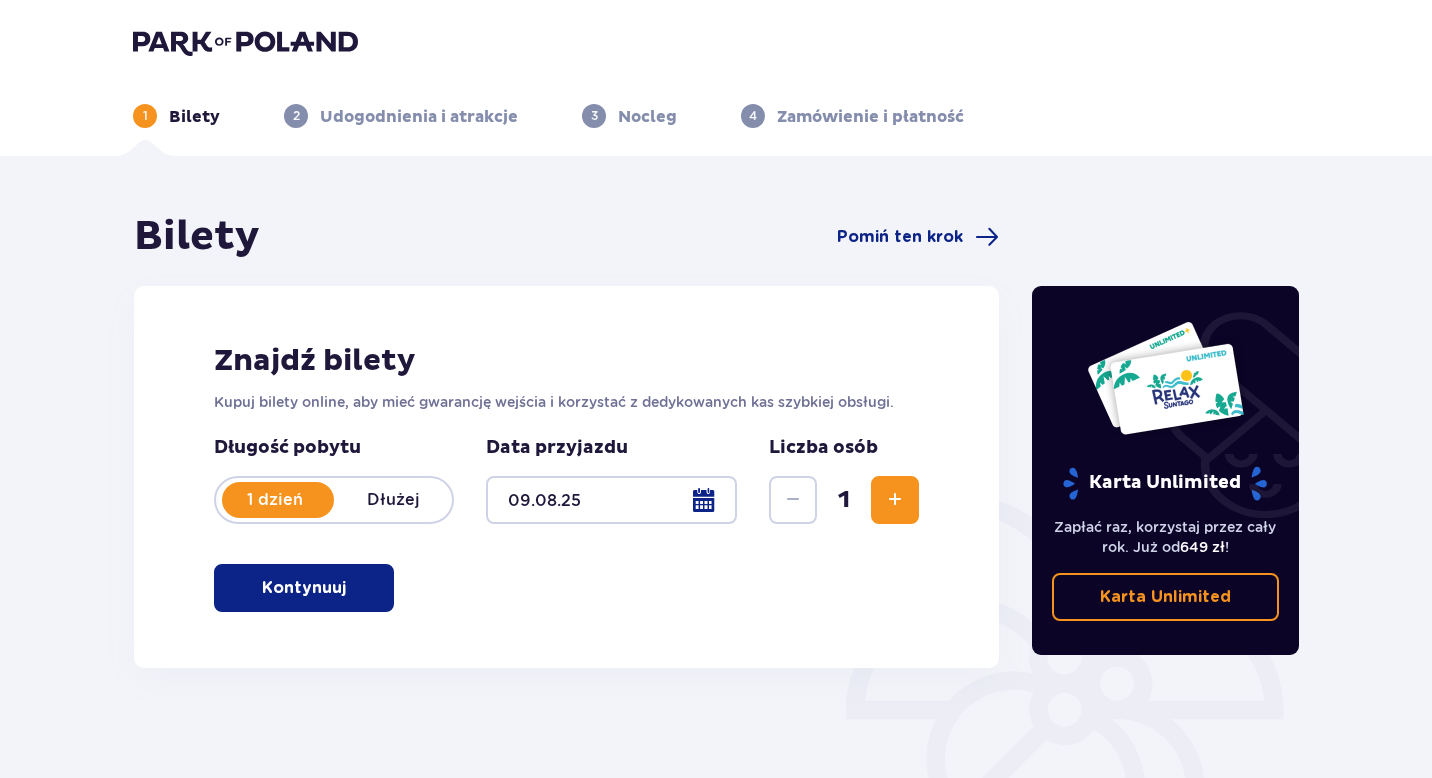 click at bounding box center [895, 500] 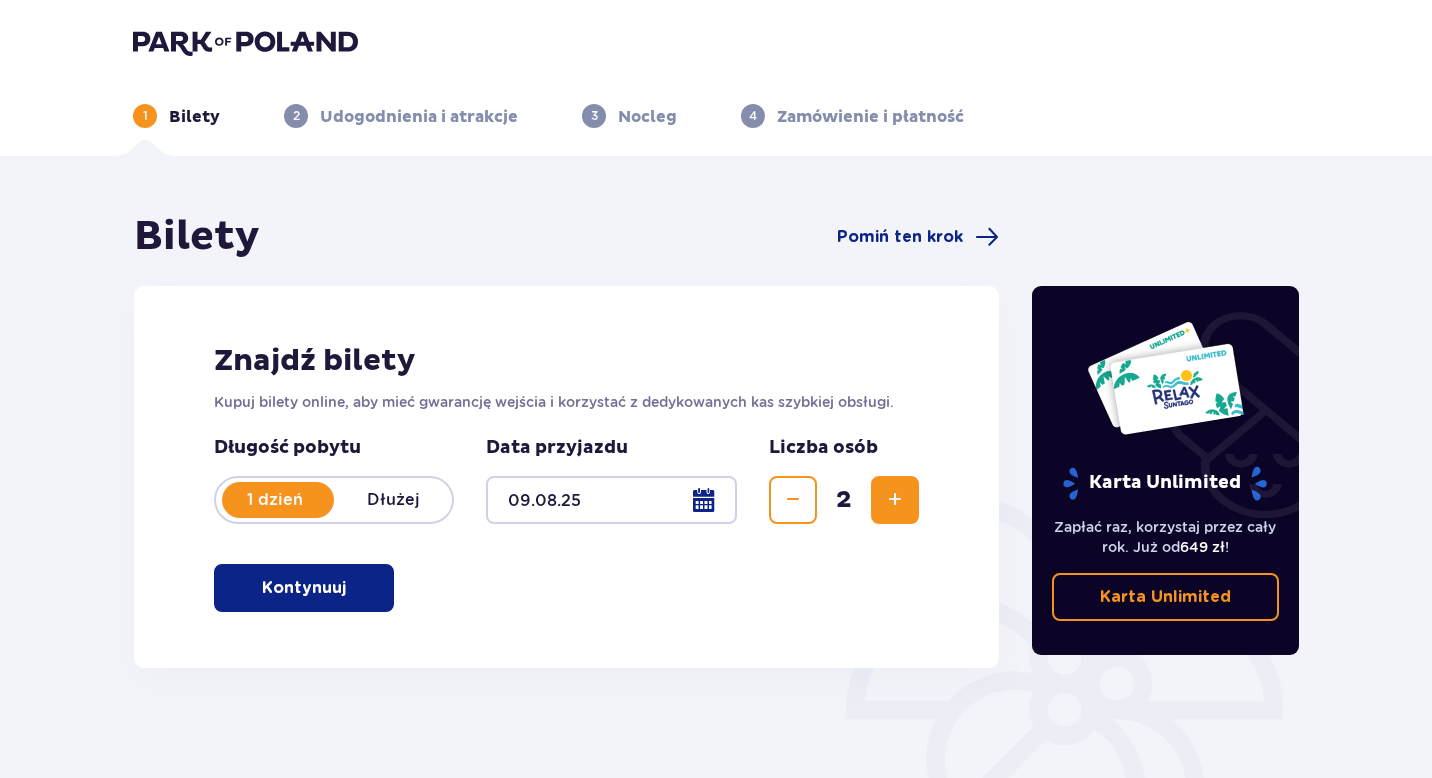 click at bounding box center [895, 500] 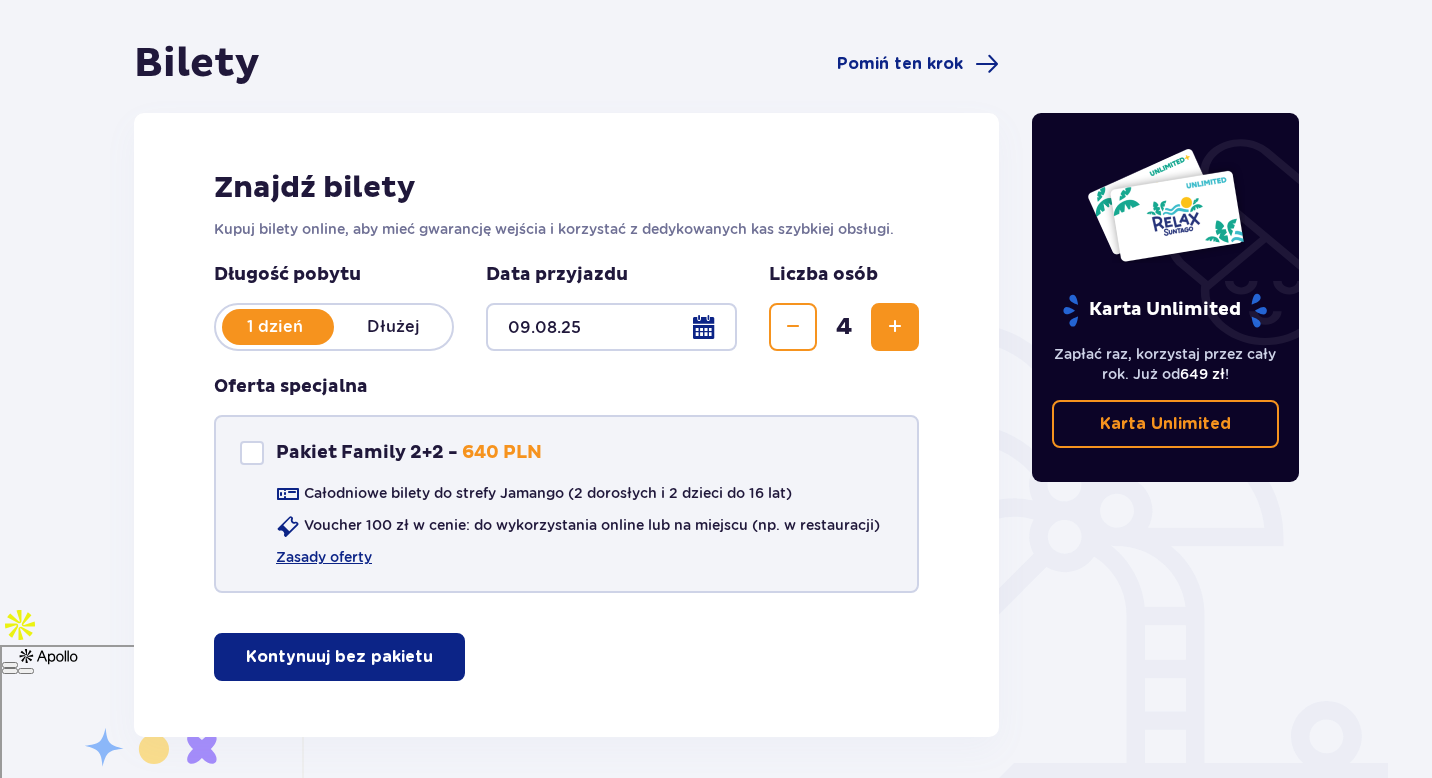 scroll, scrollTop: 167, scrollLeft: 0, axis: vertical 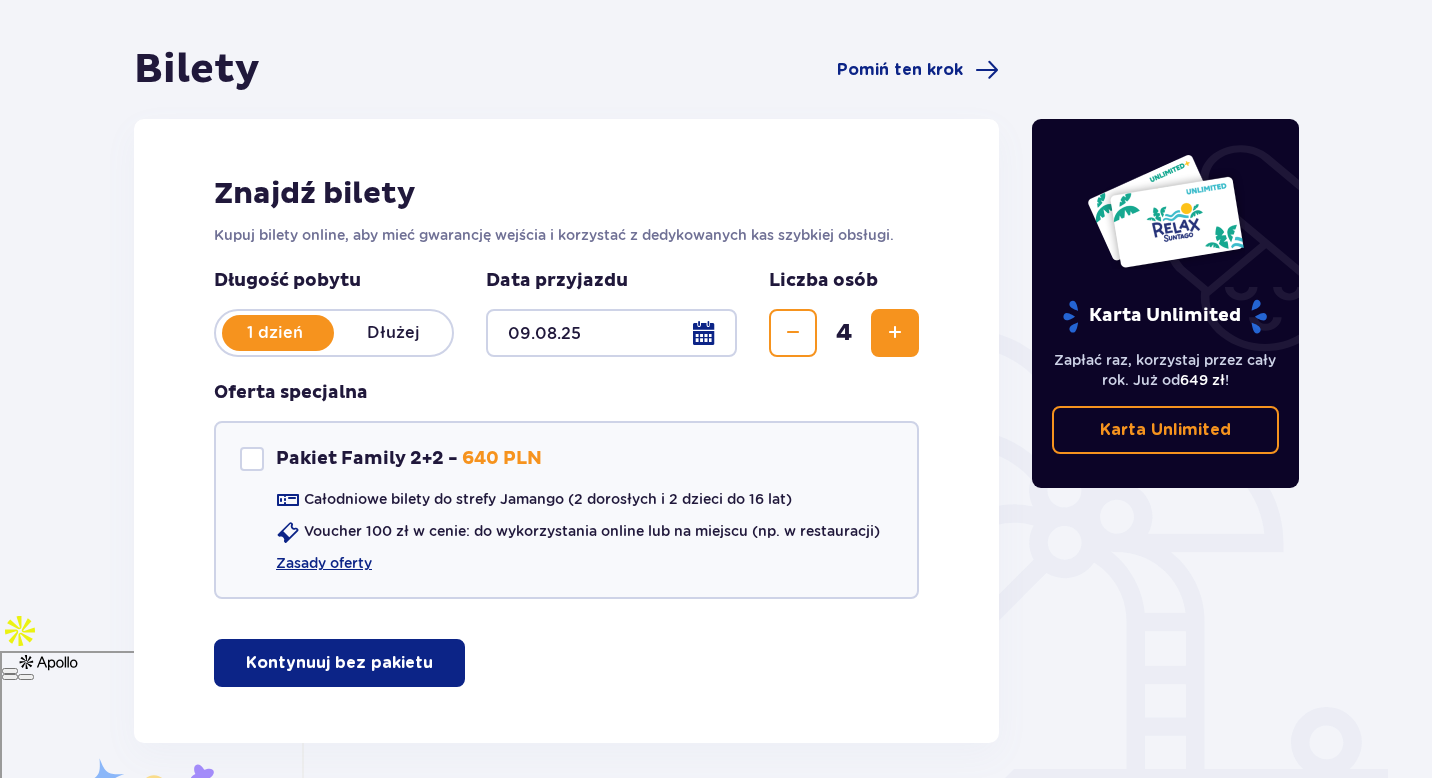 click at bounding box center [437, 663] 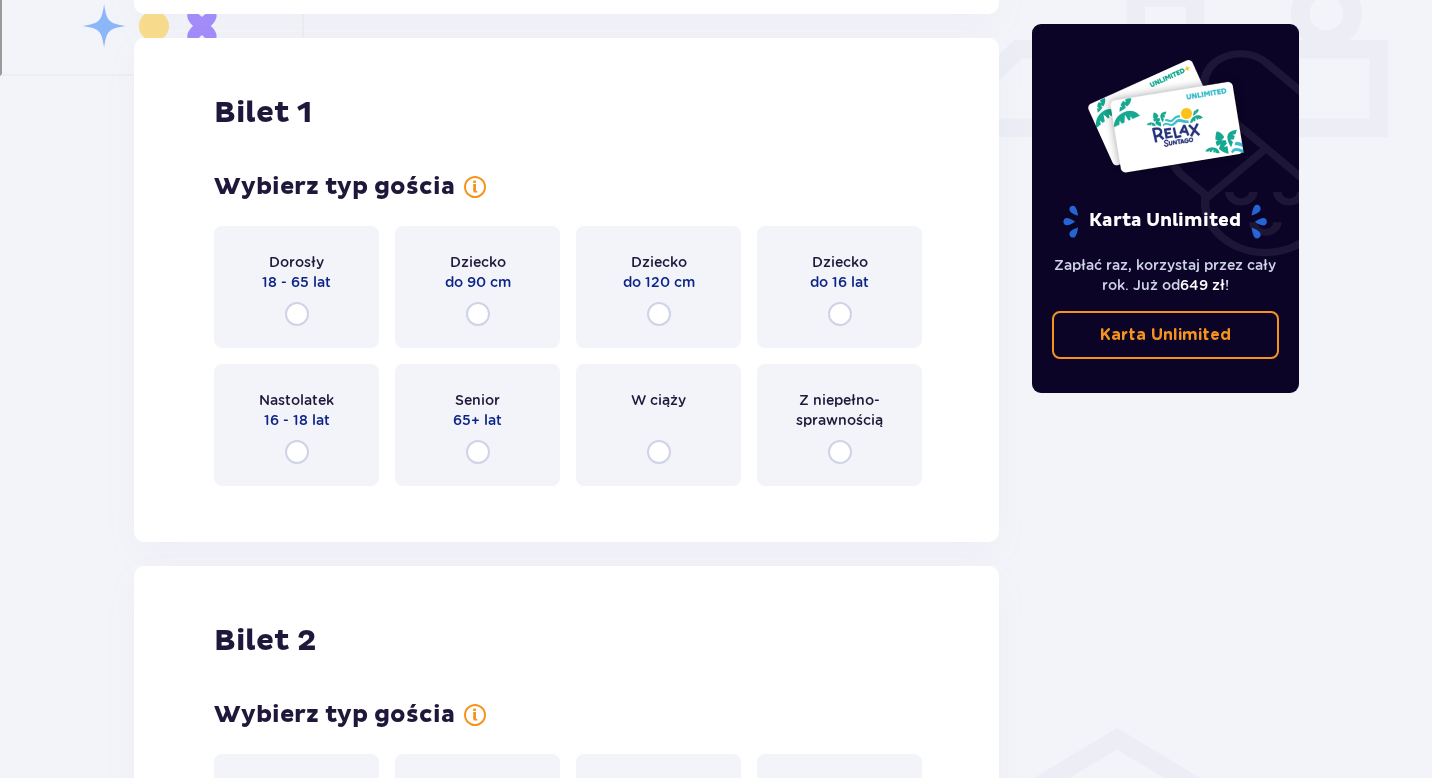 scroll, scrollTop: 910, scrollLeft: 0, axis: vertical 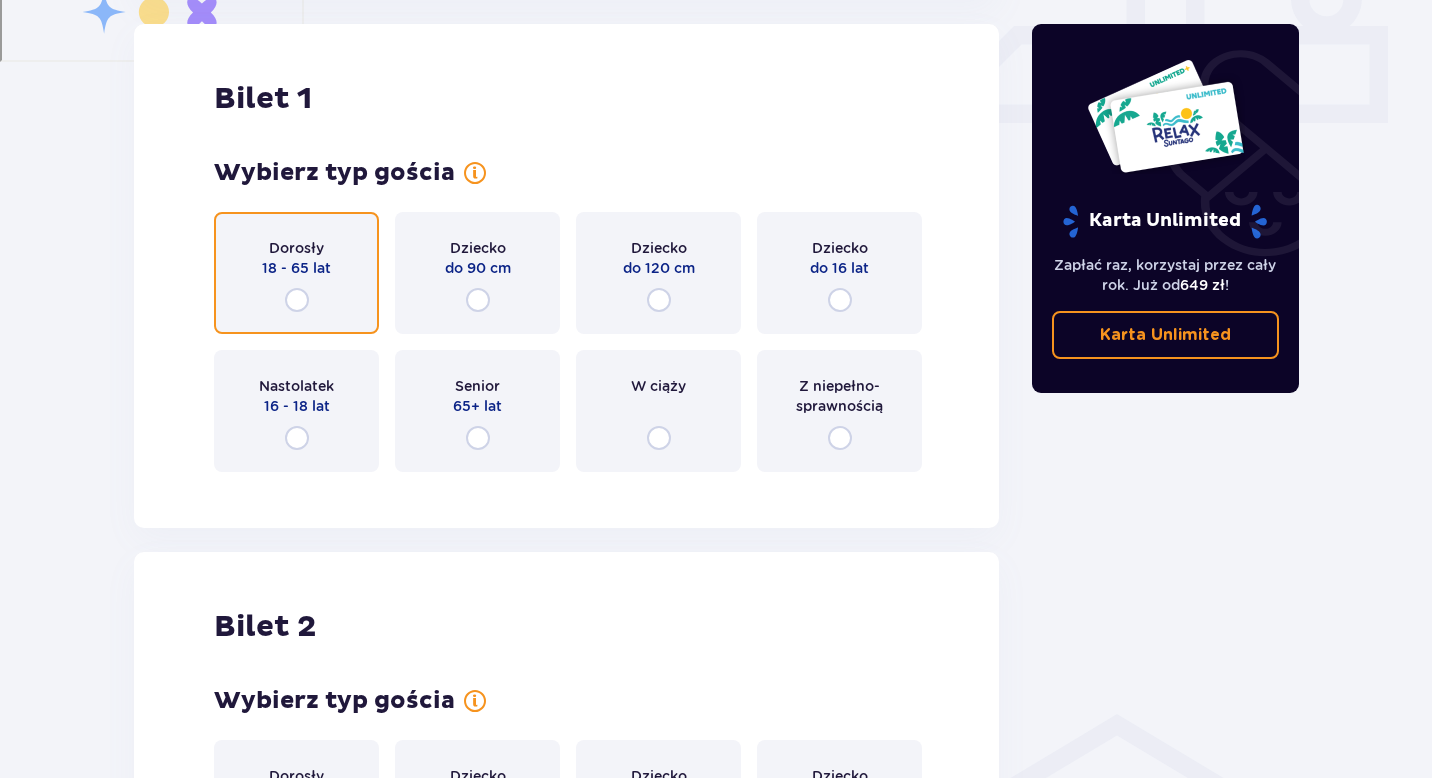 click at bounding box center (297, 300) 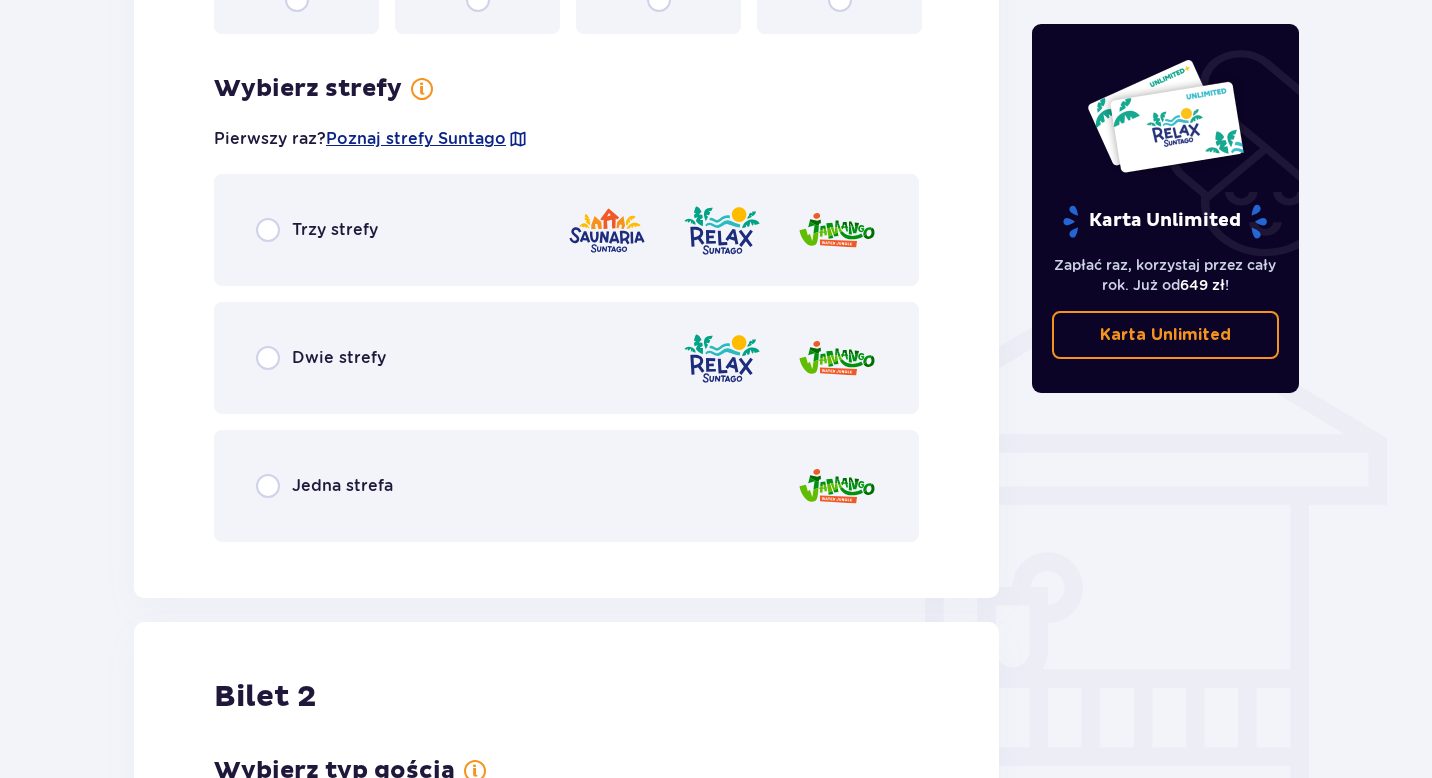 scroll, scrollTop: 1354, scrollLeft: 0, axis: vertical 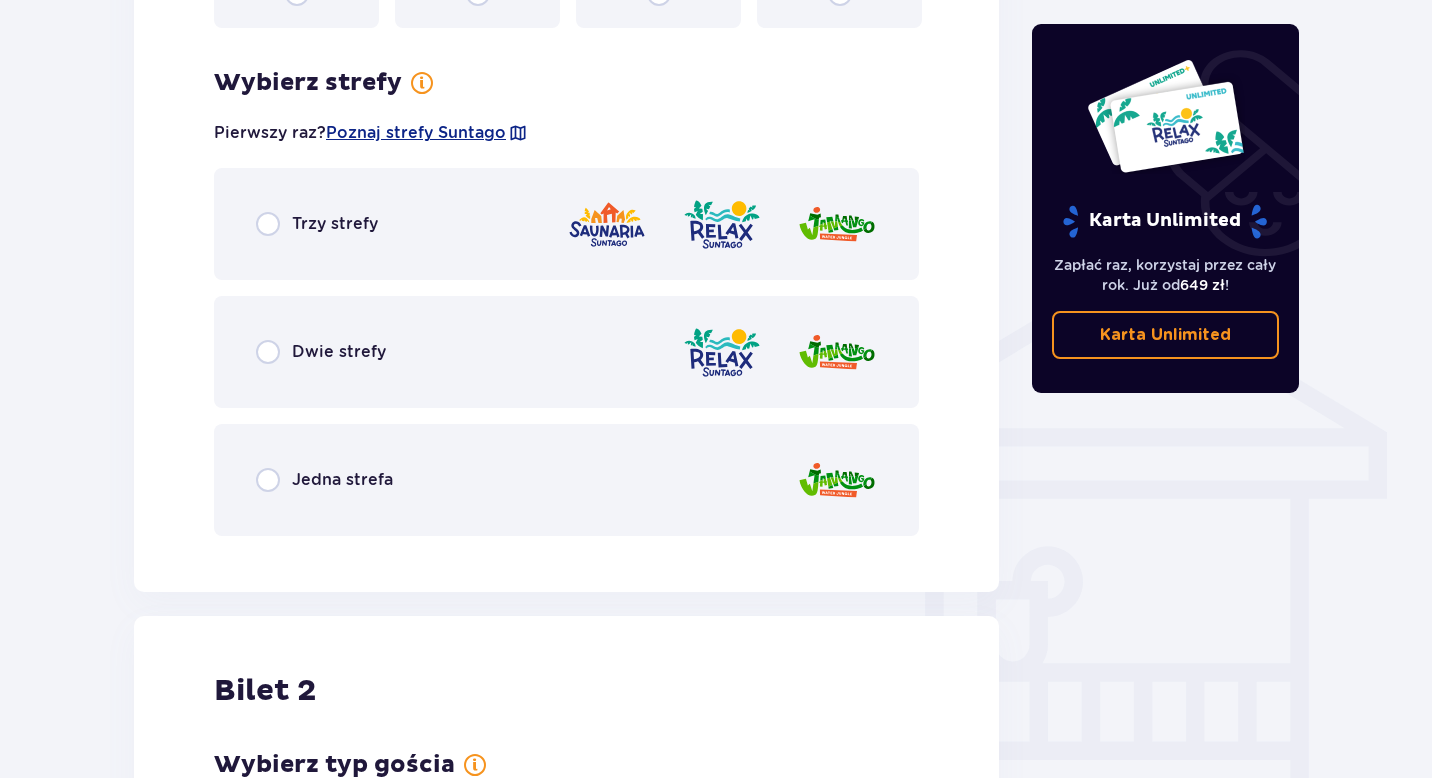 click on "Jedna strefa" at bounding box center (342, 480) 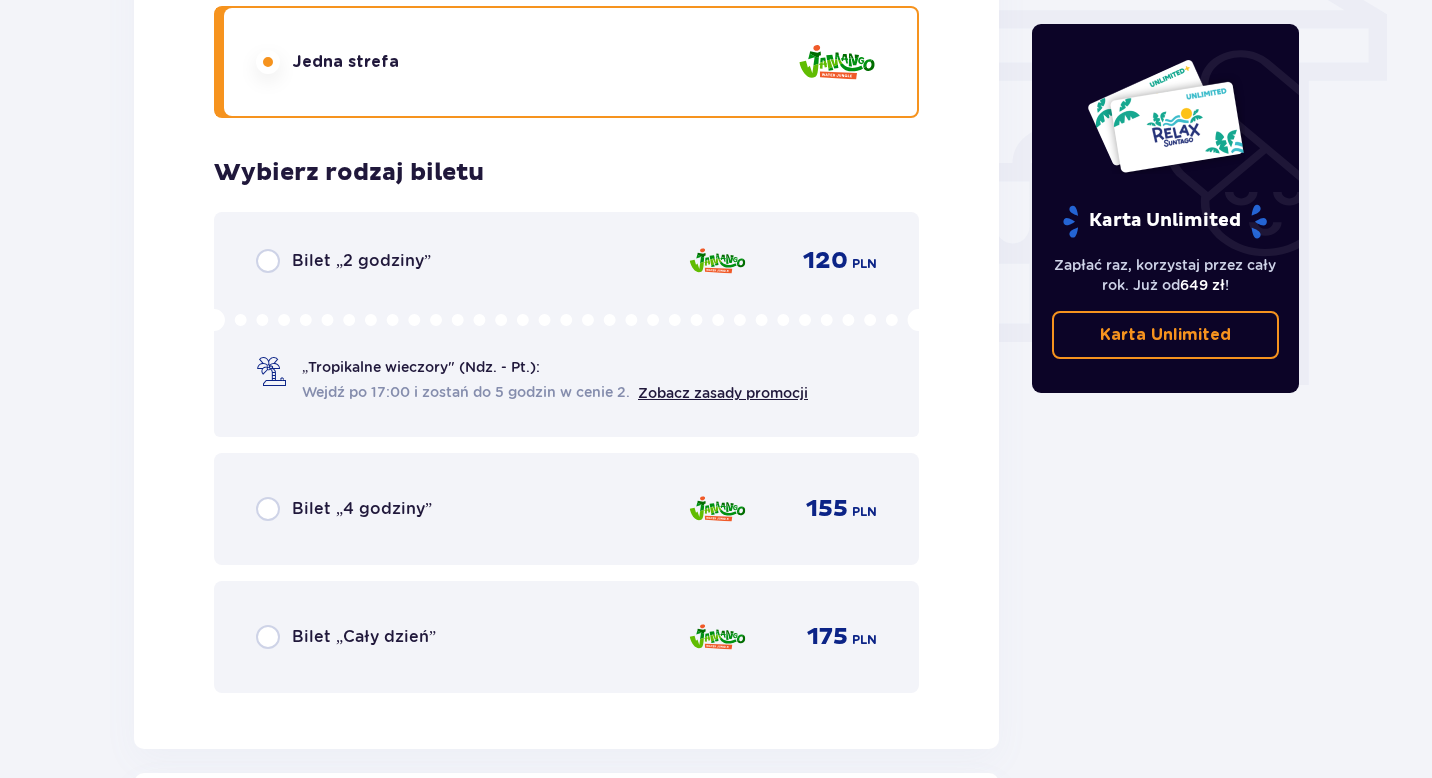 scroll, scrollTop: 1795, scrollLeft: 0, axis: vertical 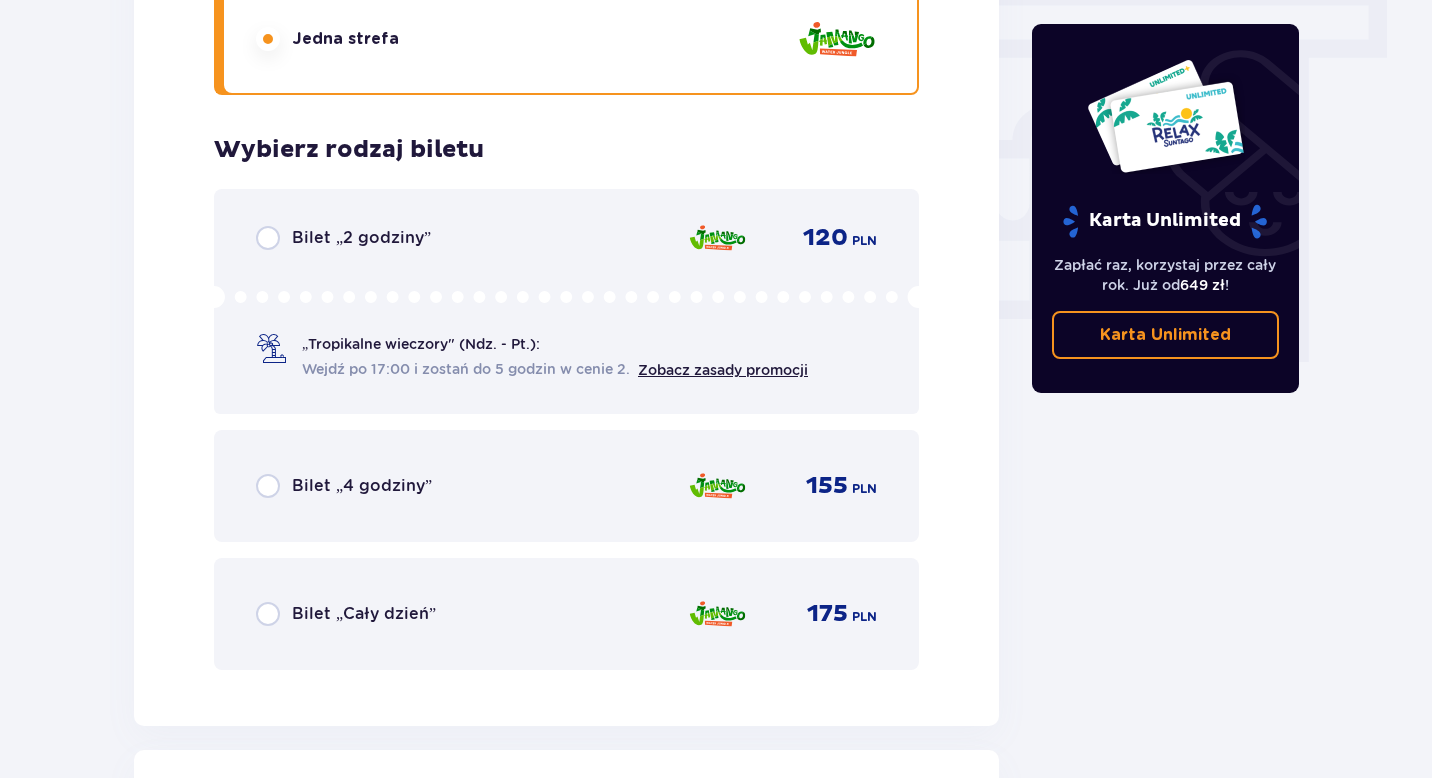 click on "Bilet „2 godziny”   120 PLN „Tropikalne wieczory" (Ndz. - Pt.): Wejdź po 17:00 i zostań do 5 godzin w cenie 2. Zobacz zasady promocji" at bounding box center (566, 301) 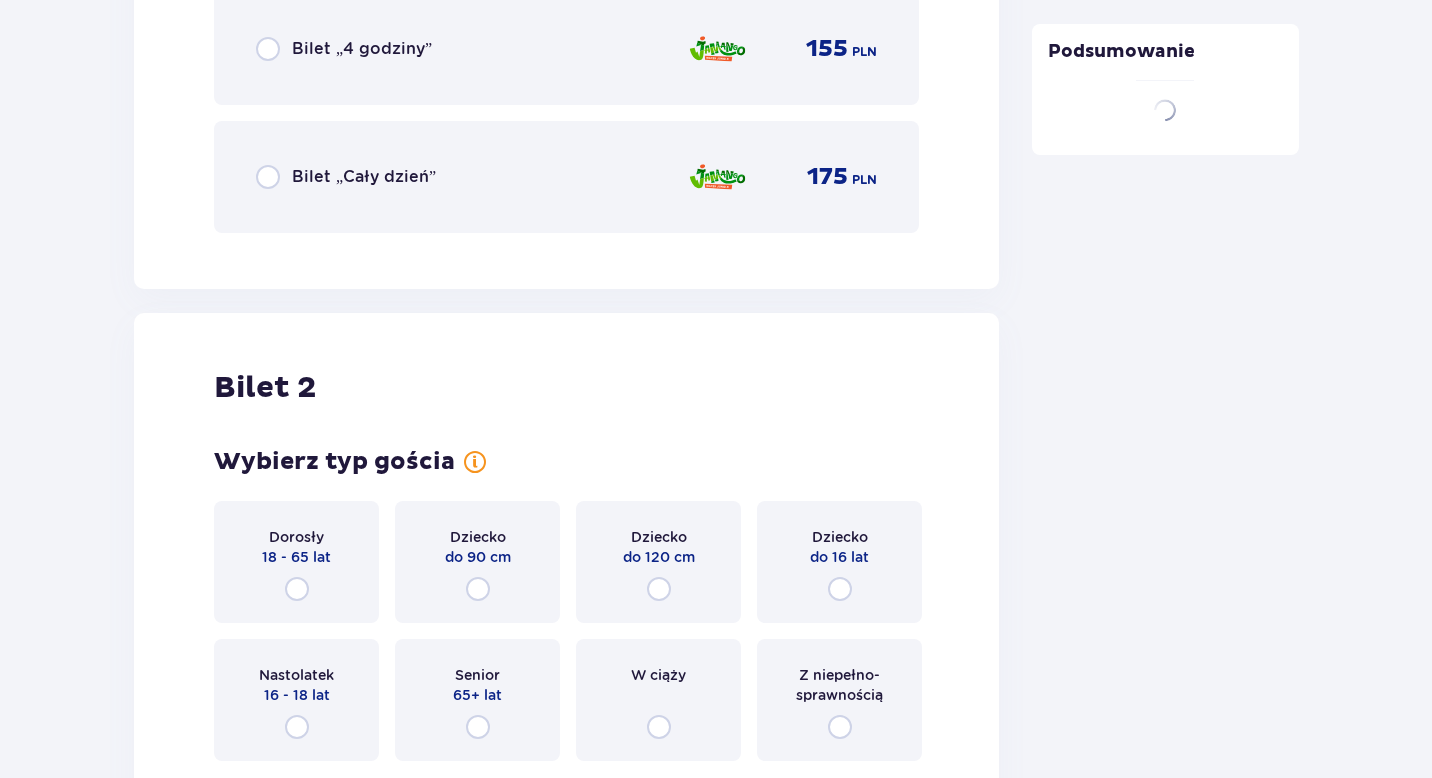 scroll, scrollTop: 2521, scrollLeft: 0, axis: vertical 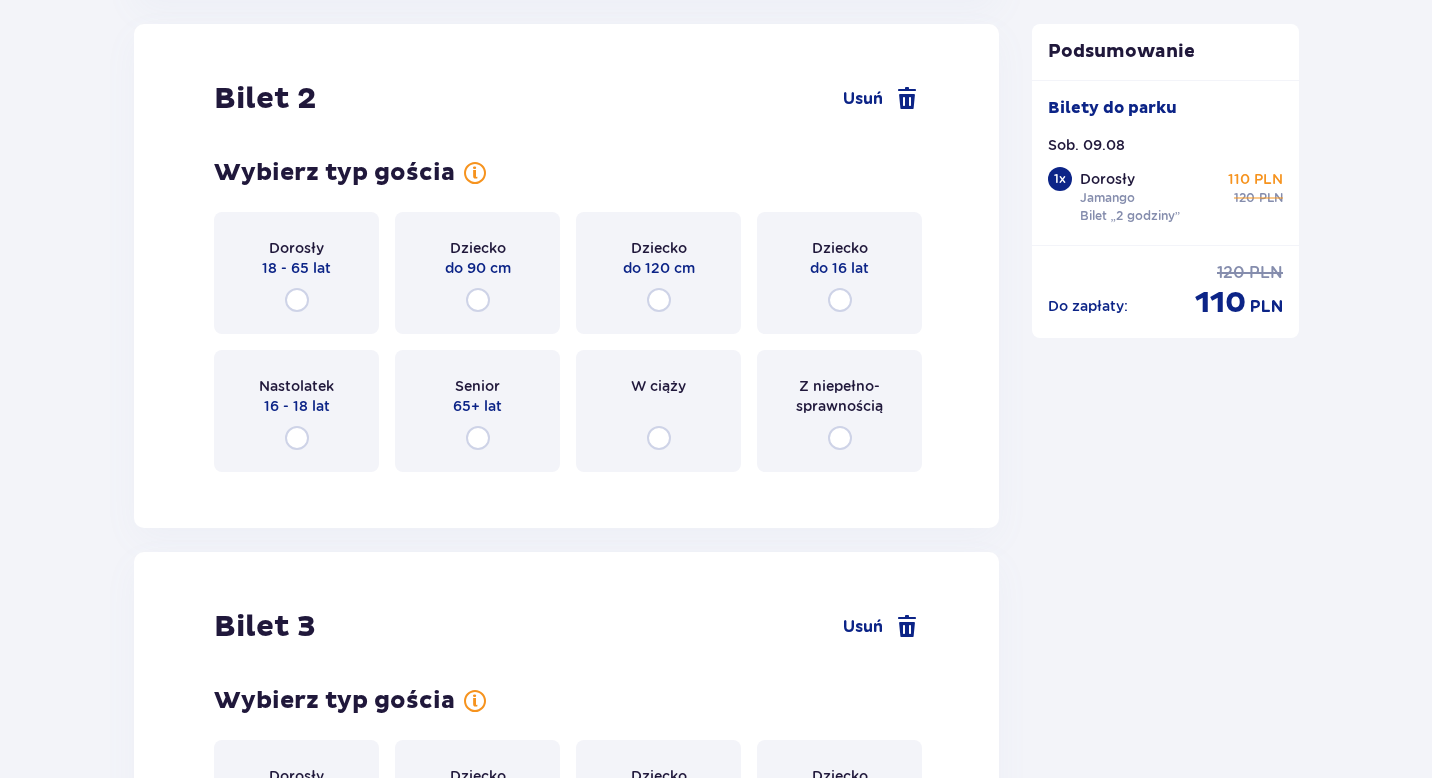 click on "Dorosły 18 - 65 lat" at bounding box center [296, 273] 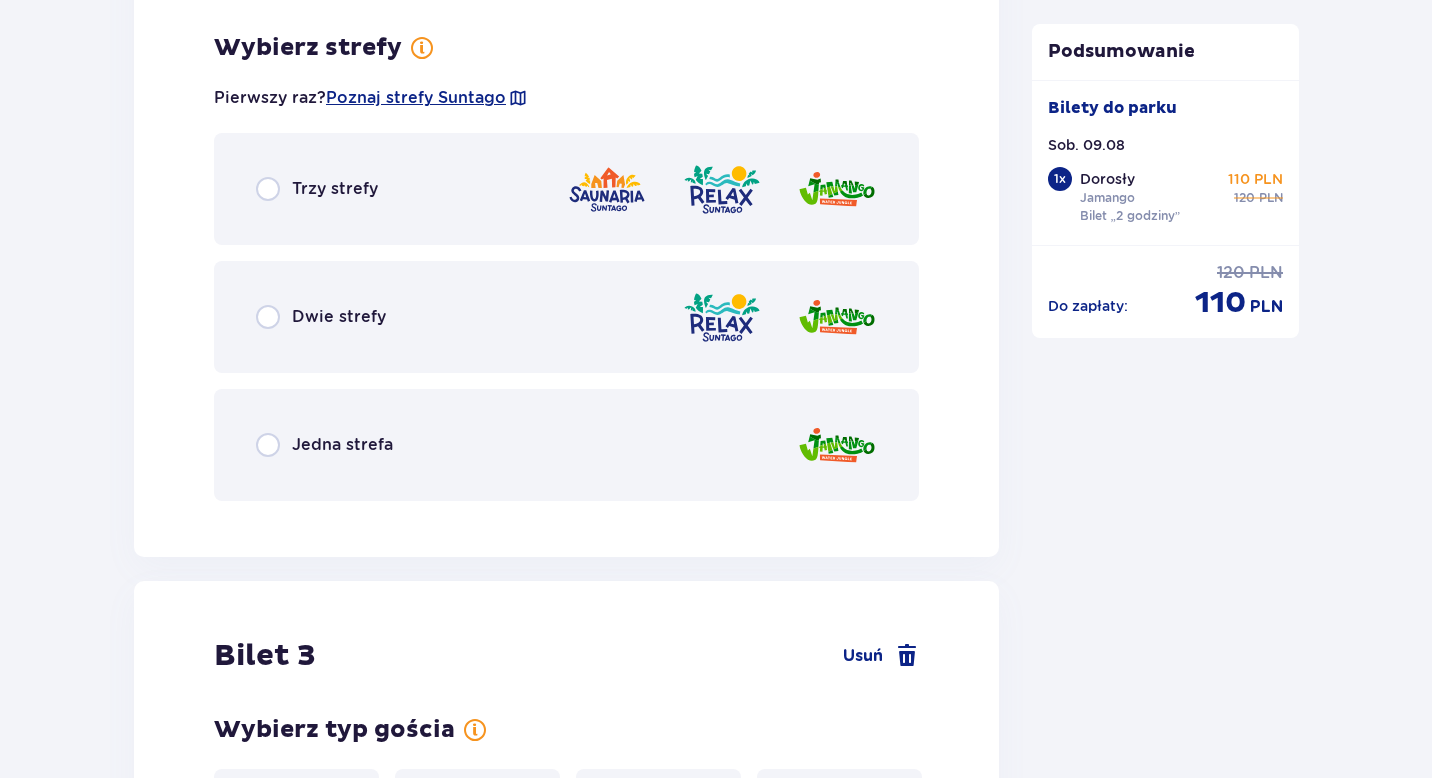 scroll, scrollTop: 3009, scrollLeft: 0, axis: vertical 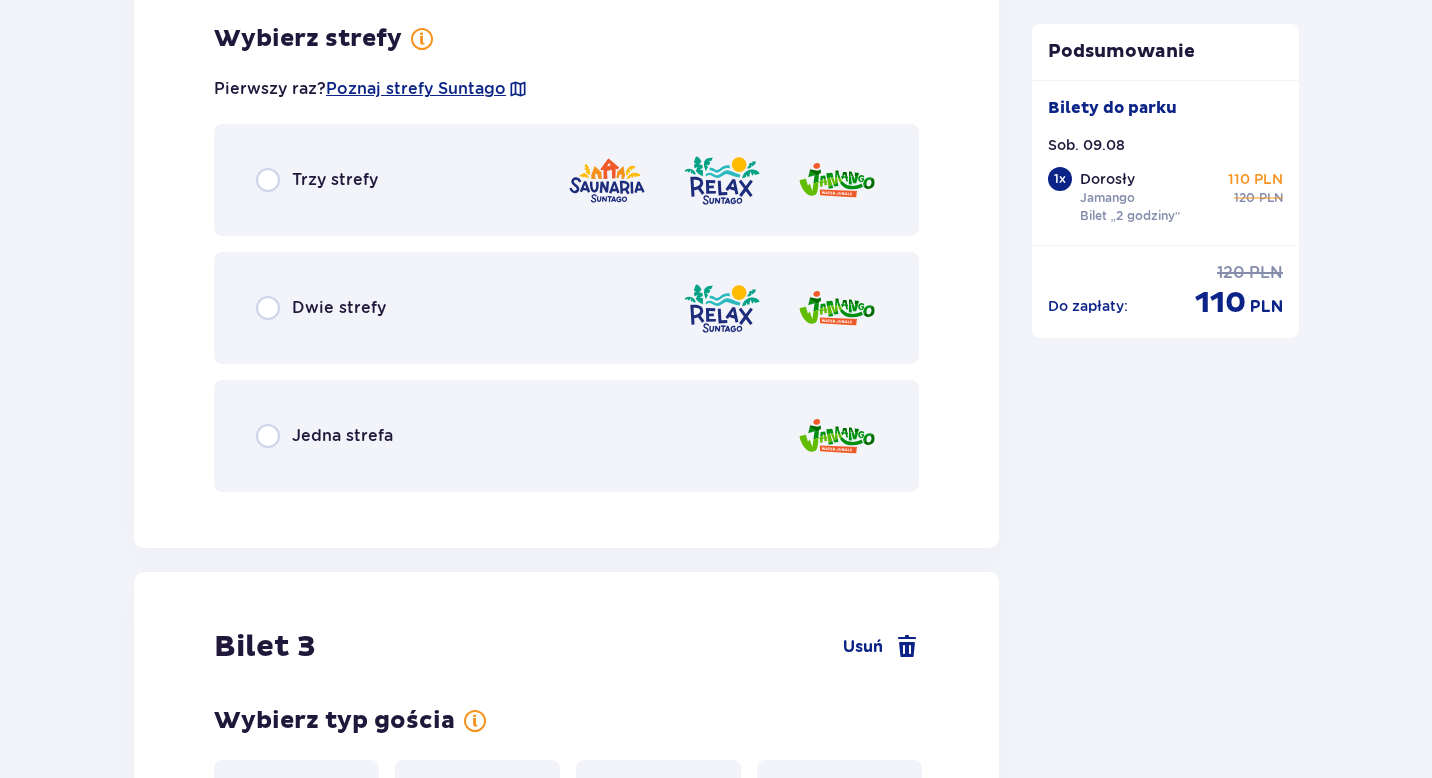 click on "Jedna strefa" at bounding box center (566, 436) 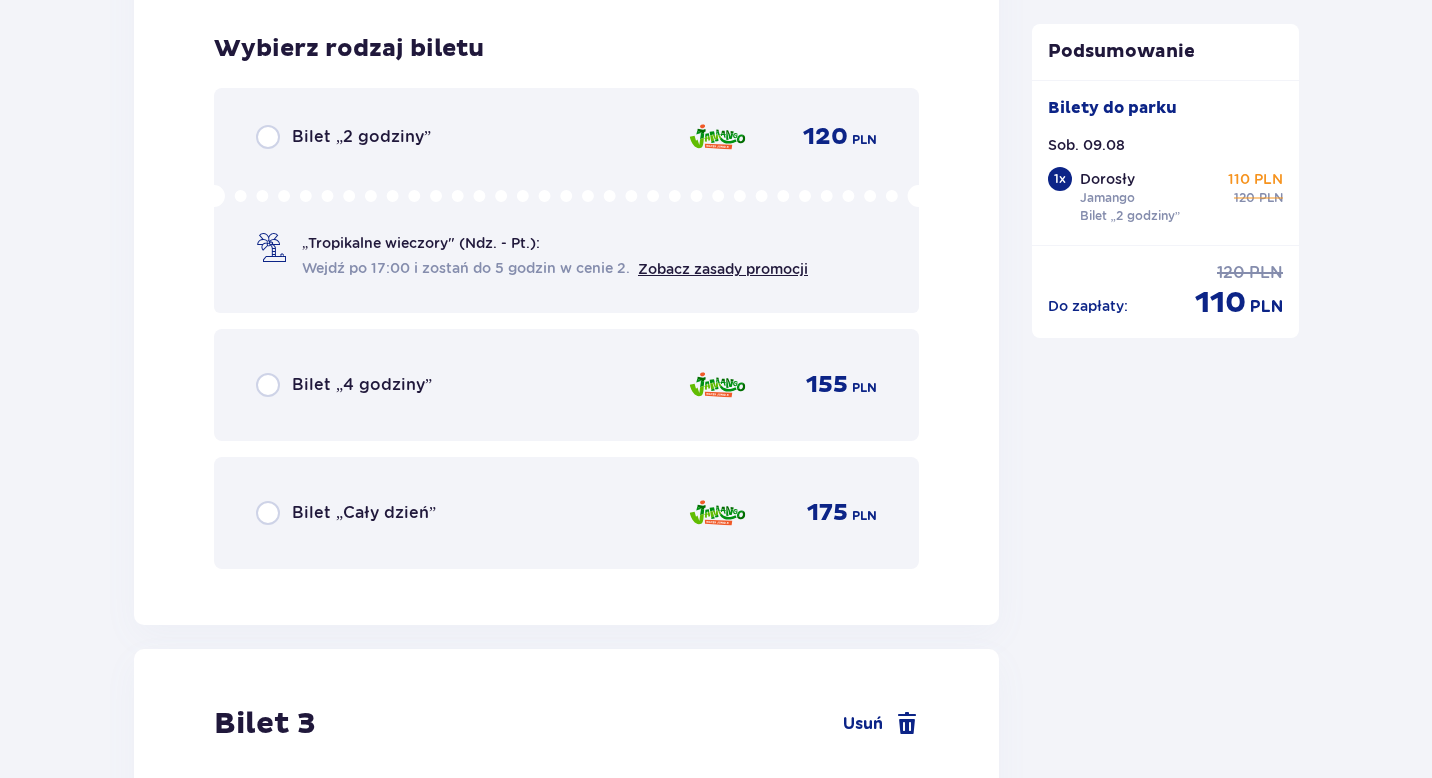 scroll, scrollTop: 3517, scrollLeft: 0, axis: vertical 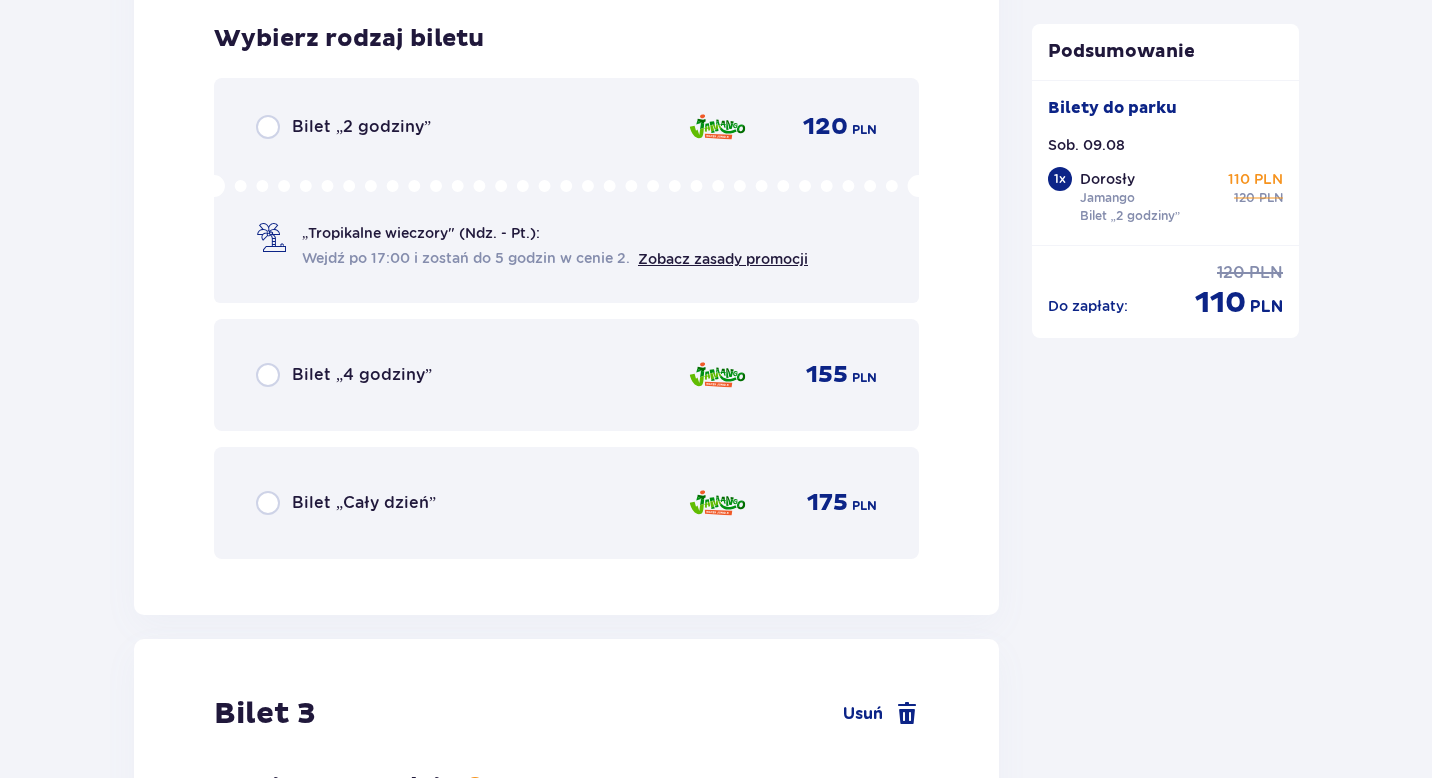 click on "Bilet „2 godziny”   120 PLN „Tropikalne wieczory" (Ndz. - Pt.): Wejdź po 17:00 i zostań do 5 godzin w cenie 2. Zobacz zasady promocji" at bounding box center [566, 190] 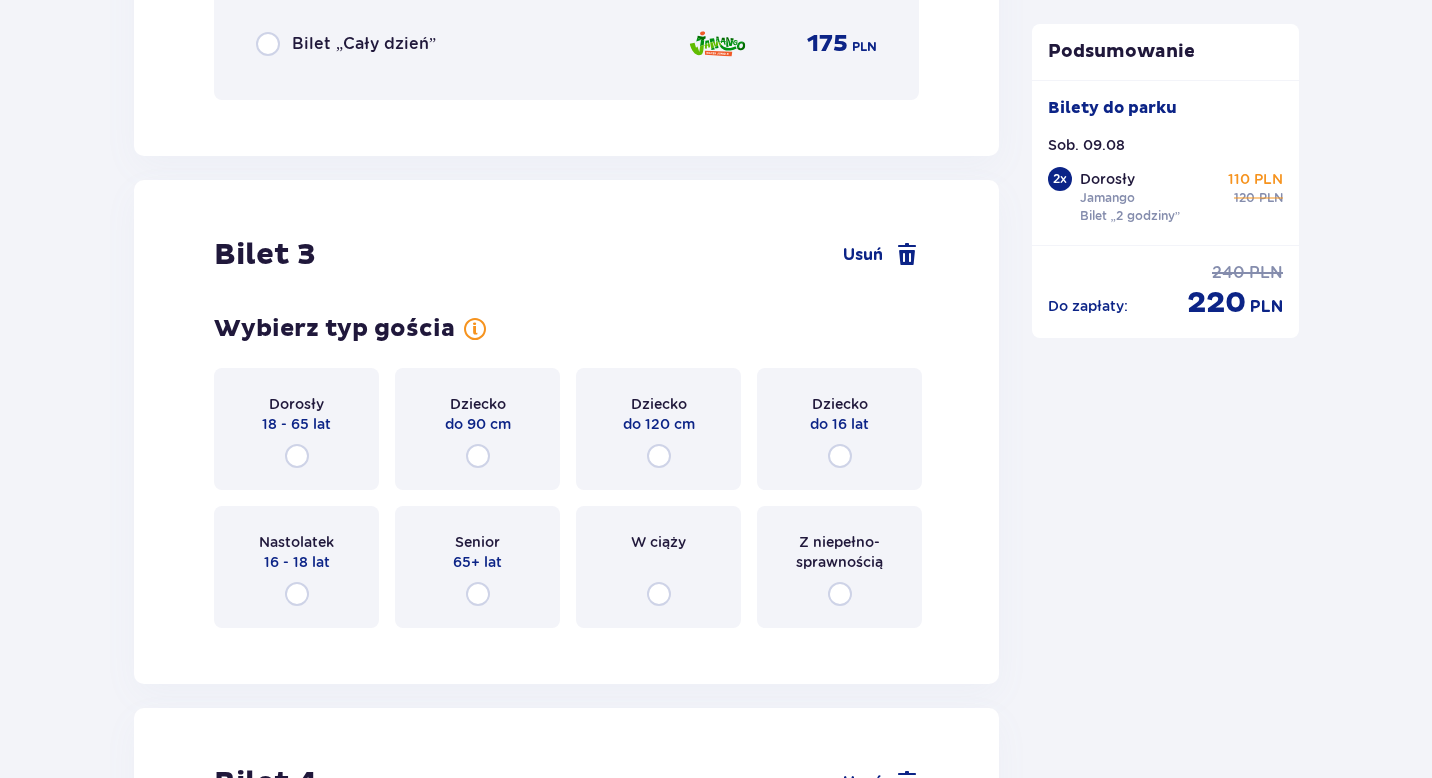 scroll, scrollTop: 4132, scrollLeft: 0, axis: vertical 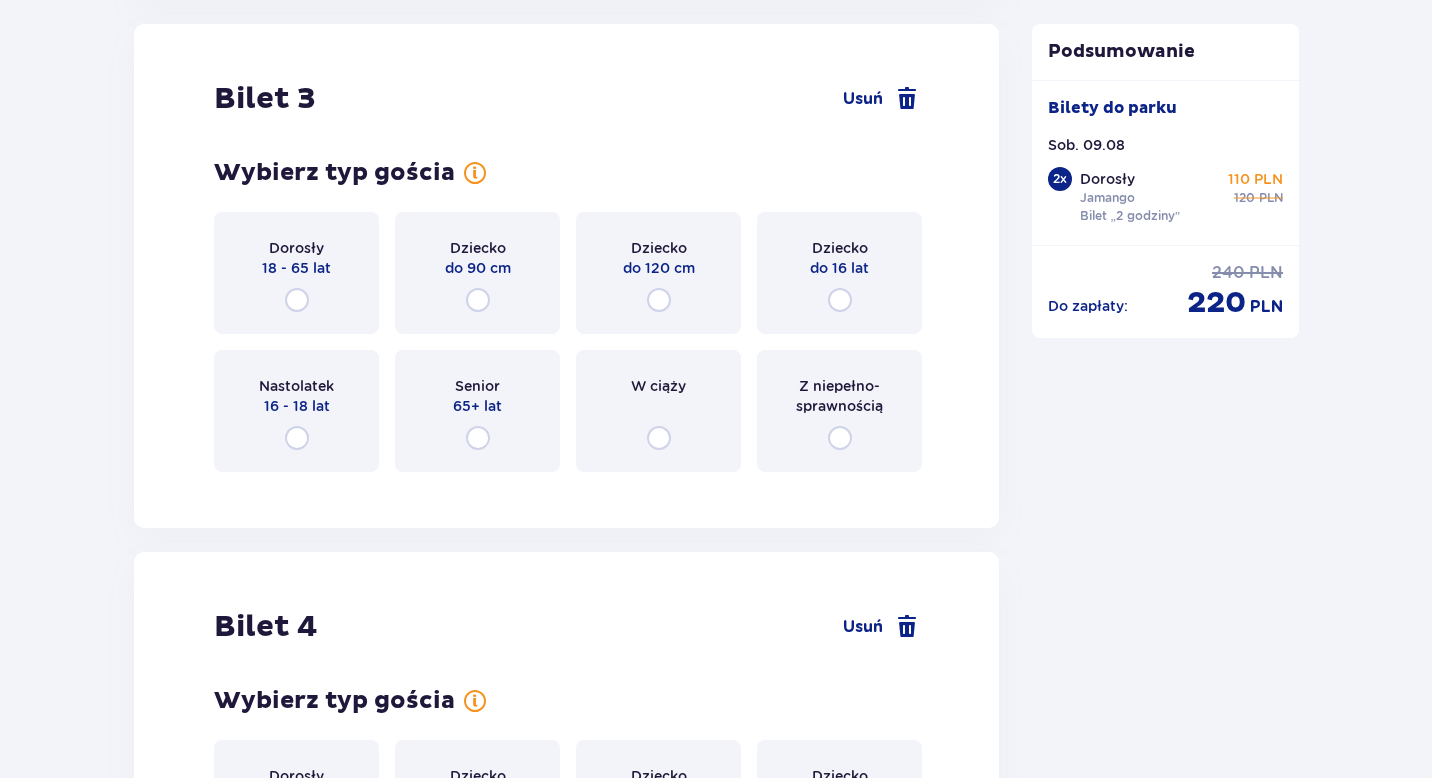 click on "Dorosły 18 - 65 lat" at bounding box center [296, 273] 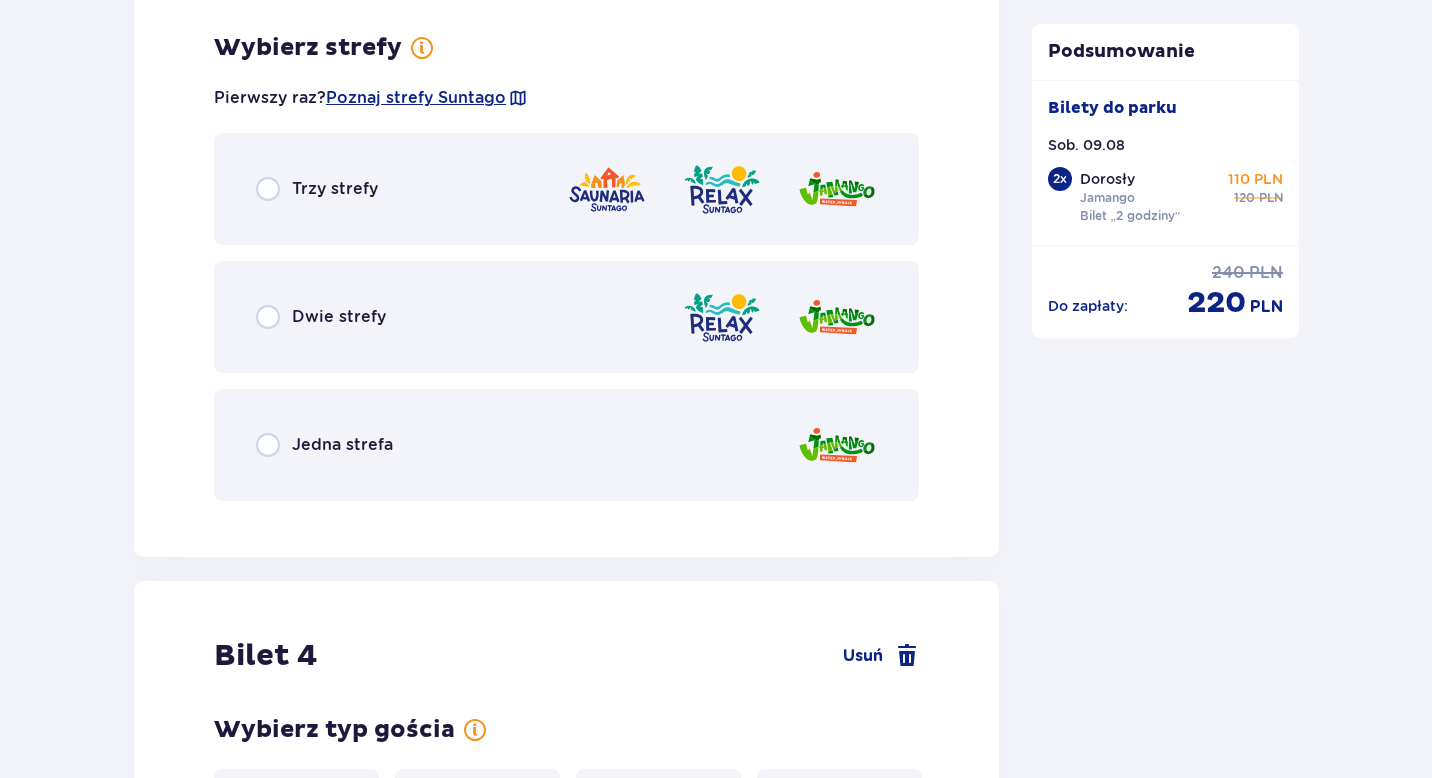 scroll, scrollTop: 4620, scrollLeft: 0, axis: vertical 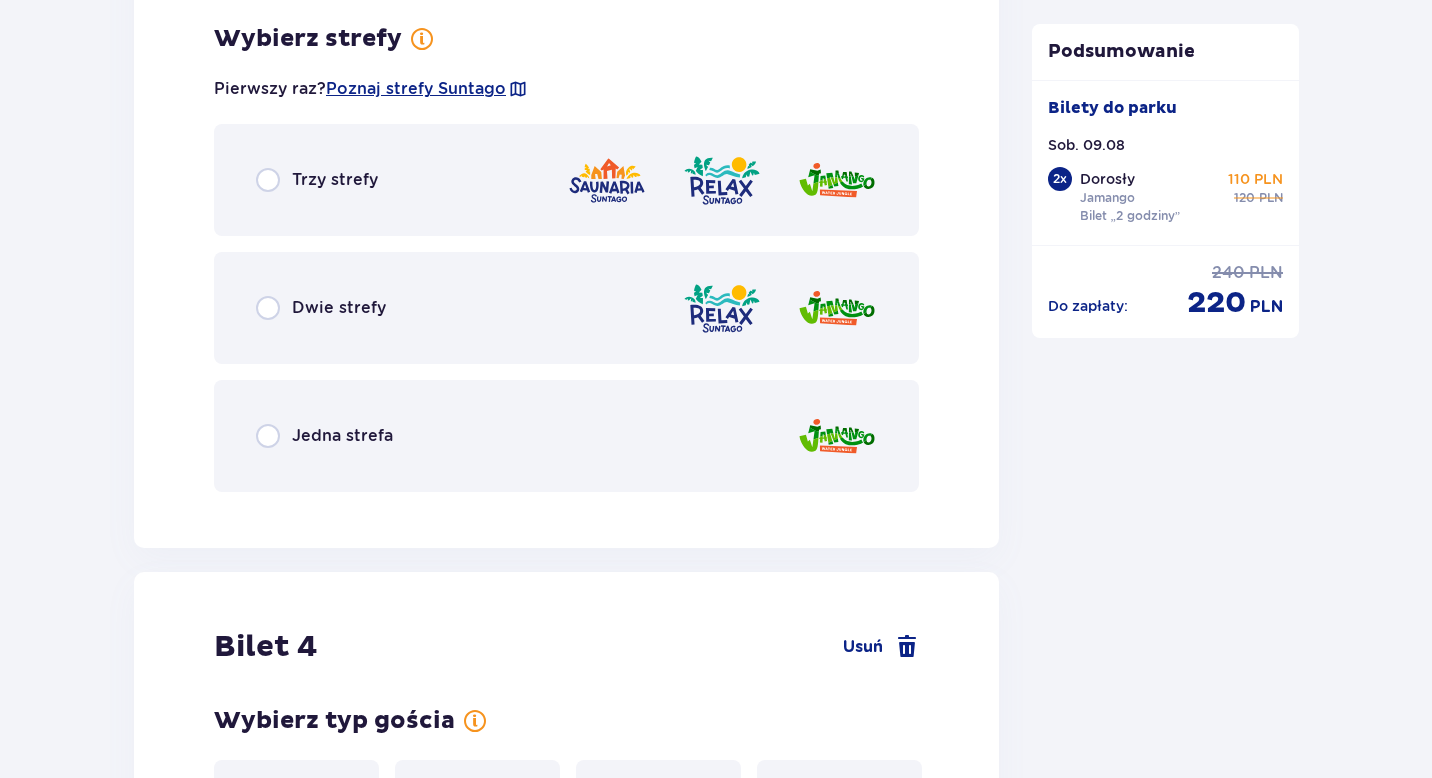 click on "Jedna strefa" at bounding box center (342, 436) 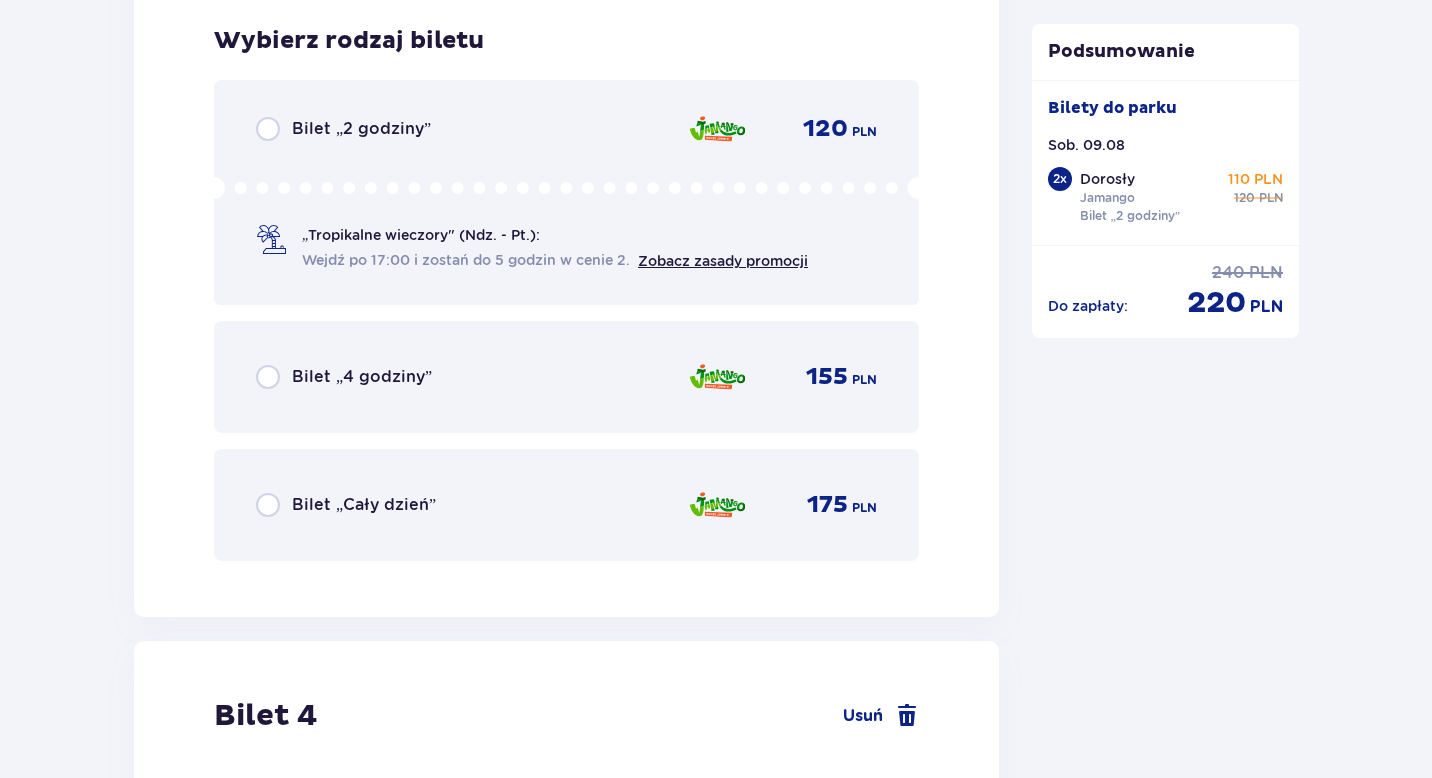 scroll, scrollTop: 5128, scrollLeft: 0, axis: vertical 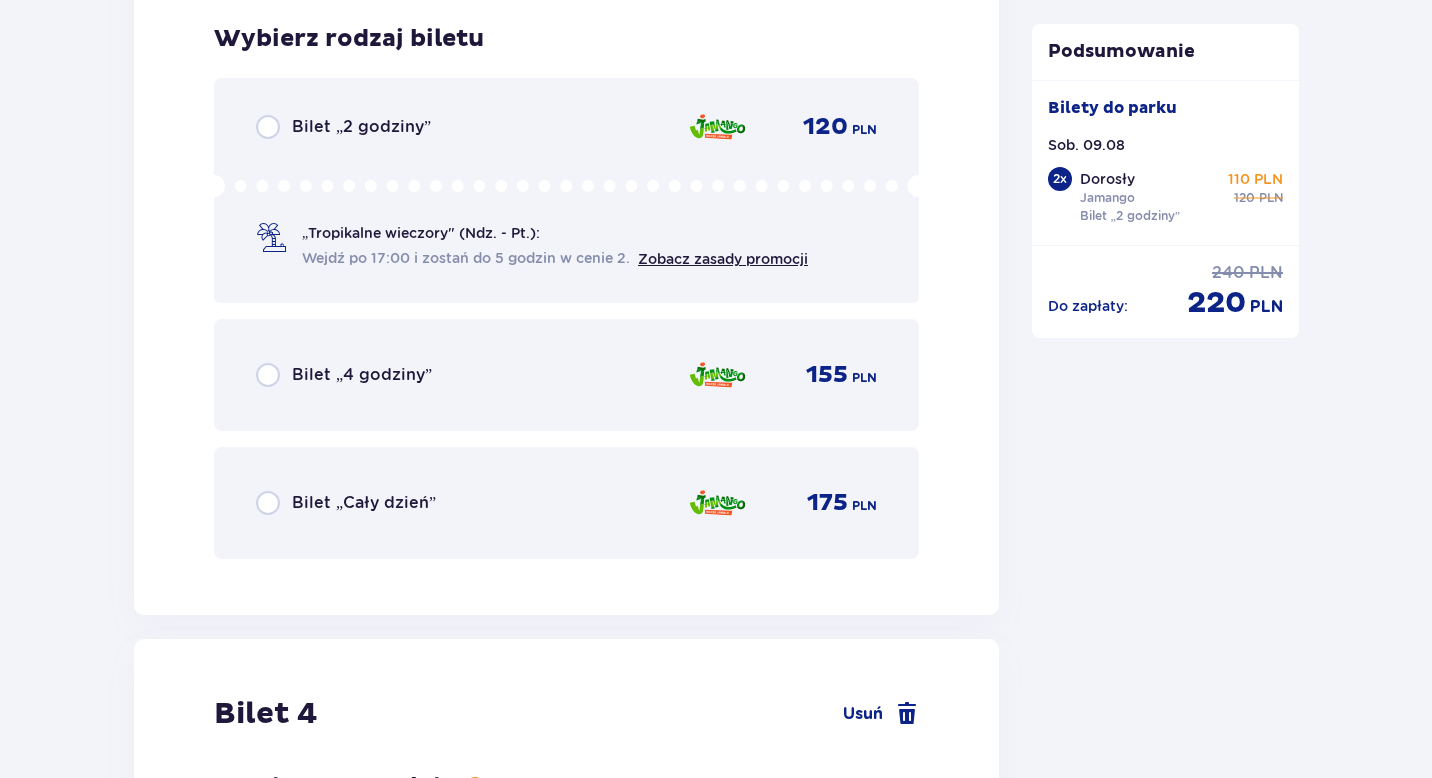 click on "Bilet „2 godziny”   120 PLN" at bounding box center [566, 127] 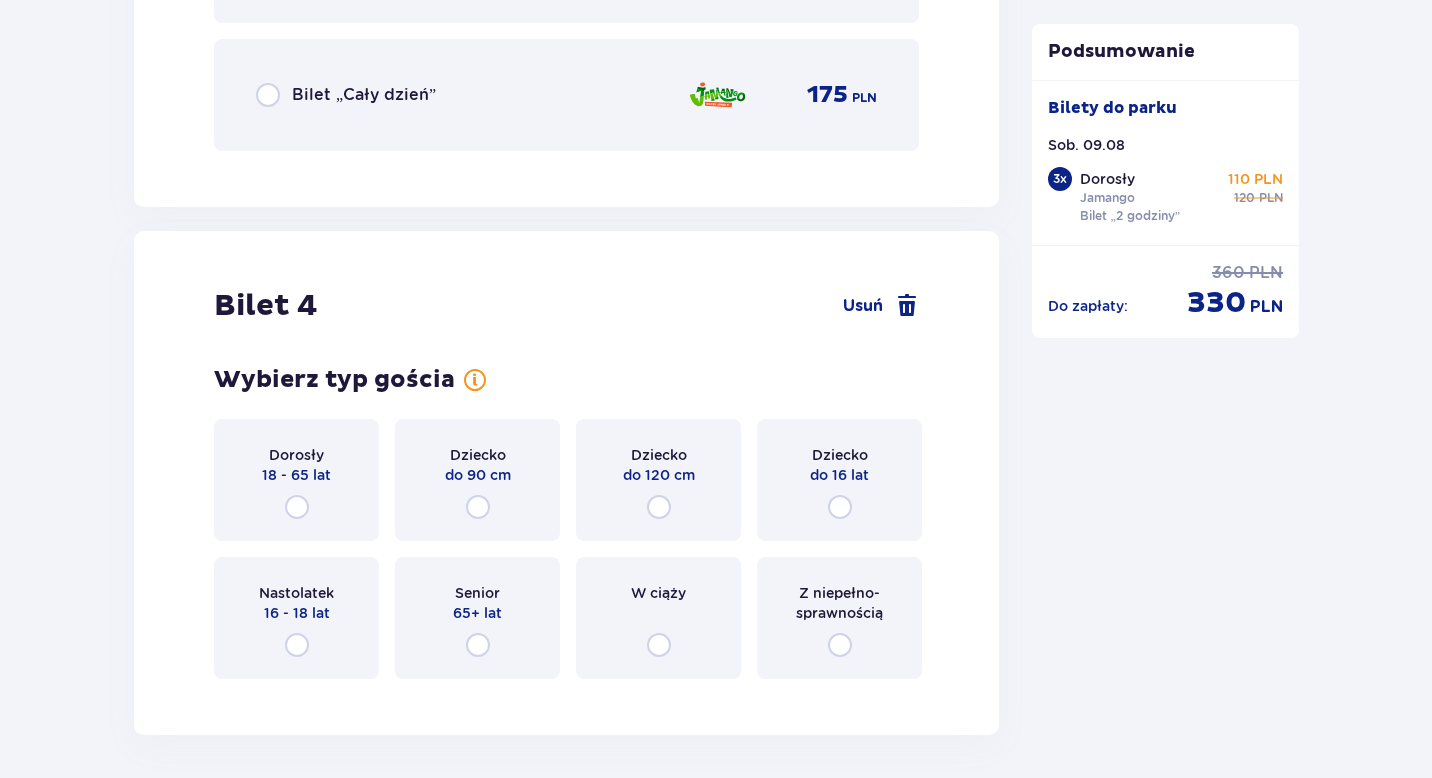 scroll, scrollTop: 5709, scrollLeft: 0, axis: vertical 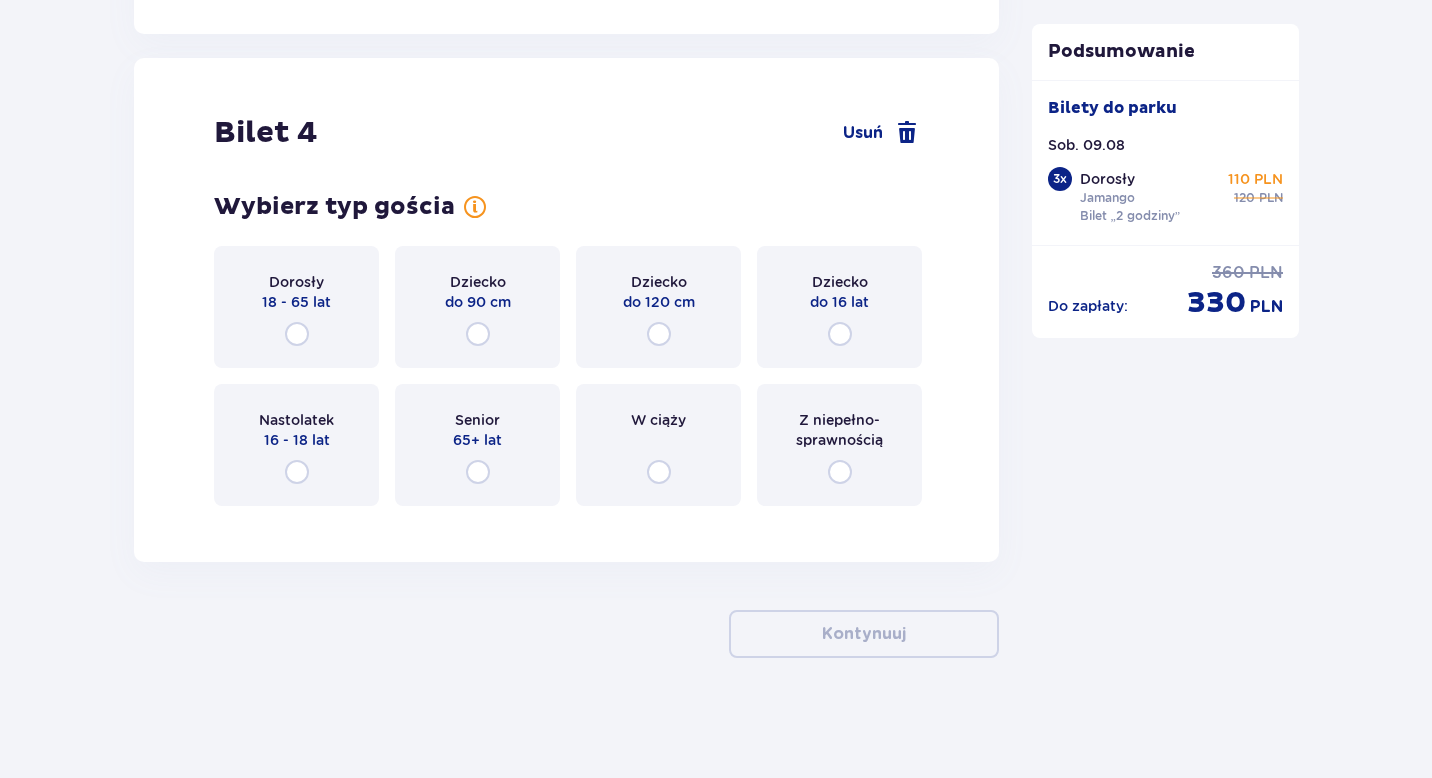 click on "Dorosły 18 - 65 lat" at bounding box center [296, 307] 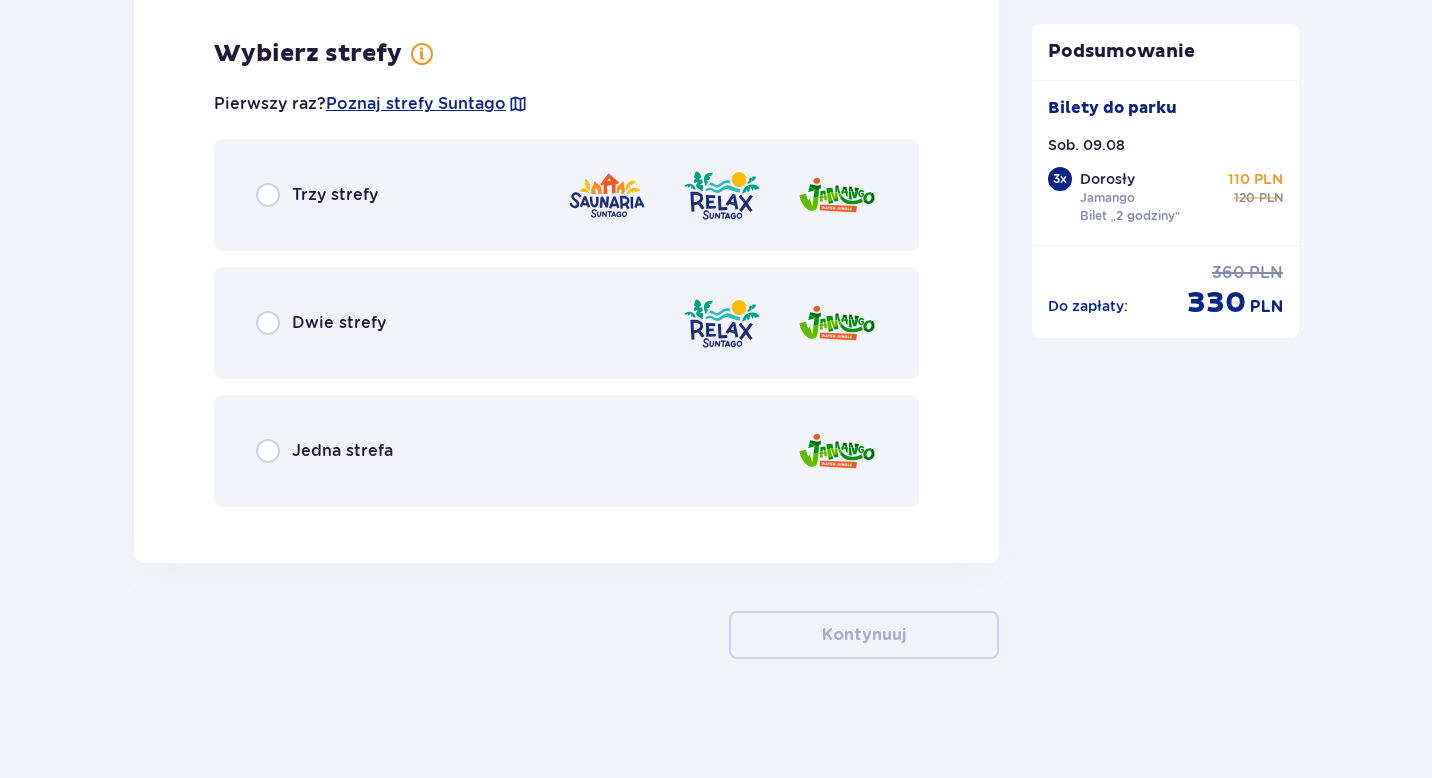 scroll, scrollTop: 6217, scrollLeft: 0, axis: vertical 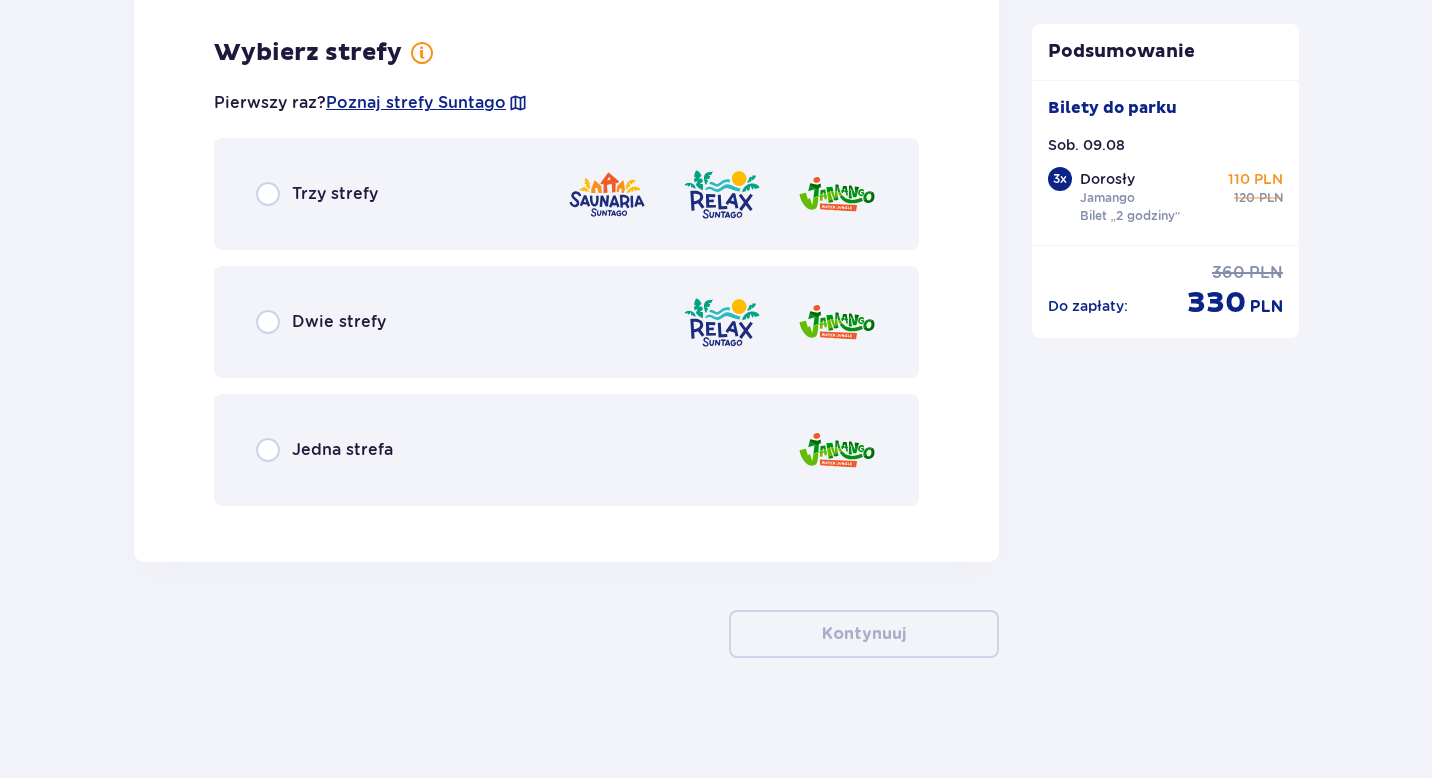 click on "Jedna strefa" at bounding box center [342, 450] 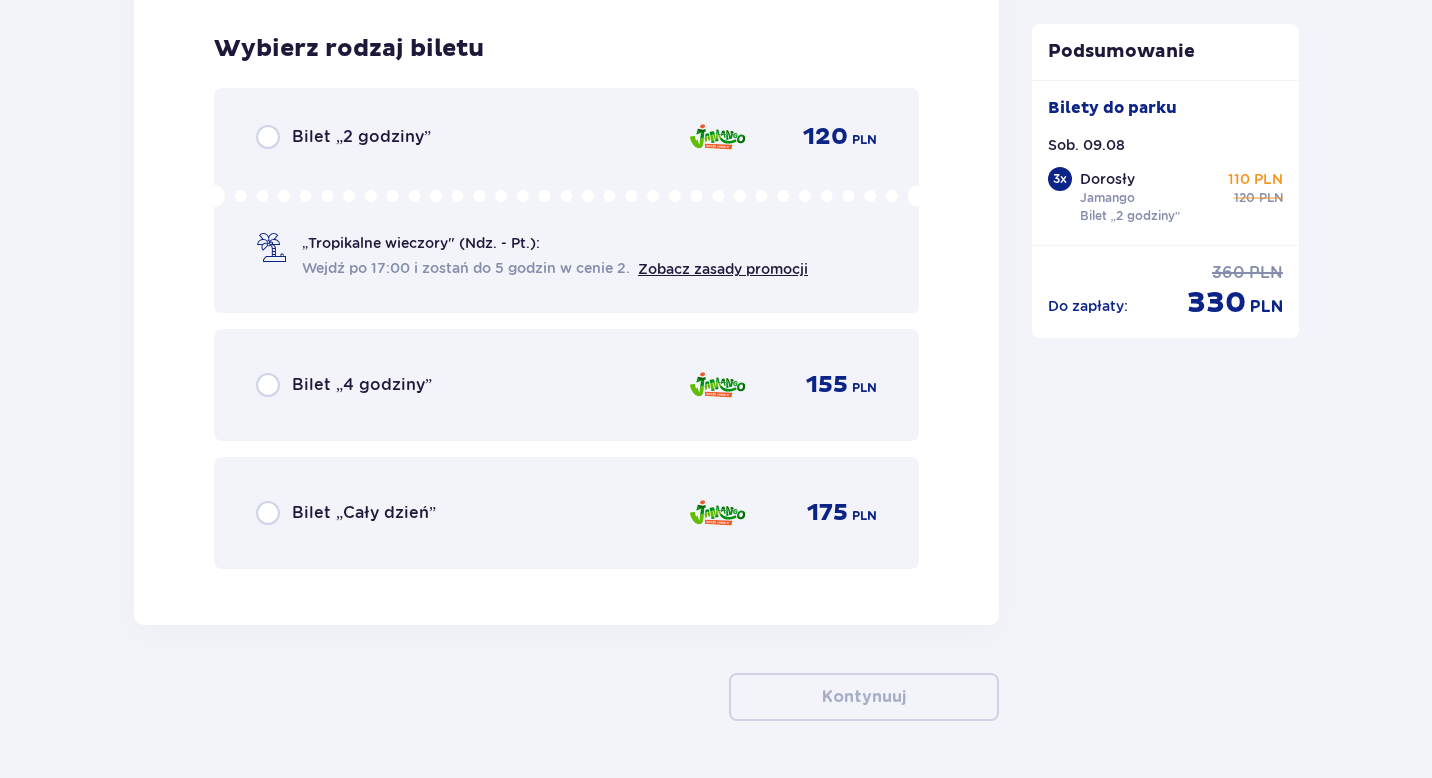 scroll, scrollTop: 6739, scrollLeft: 0, axis: vertical 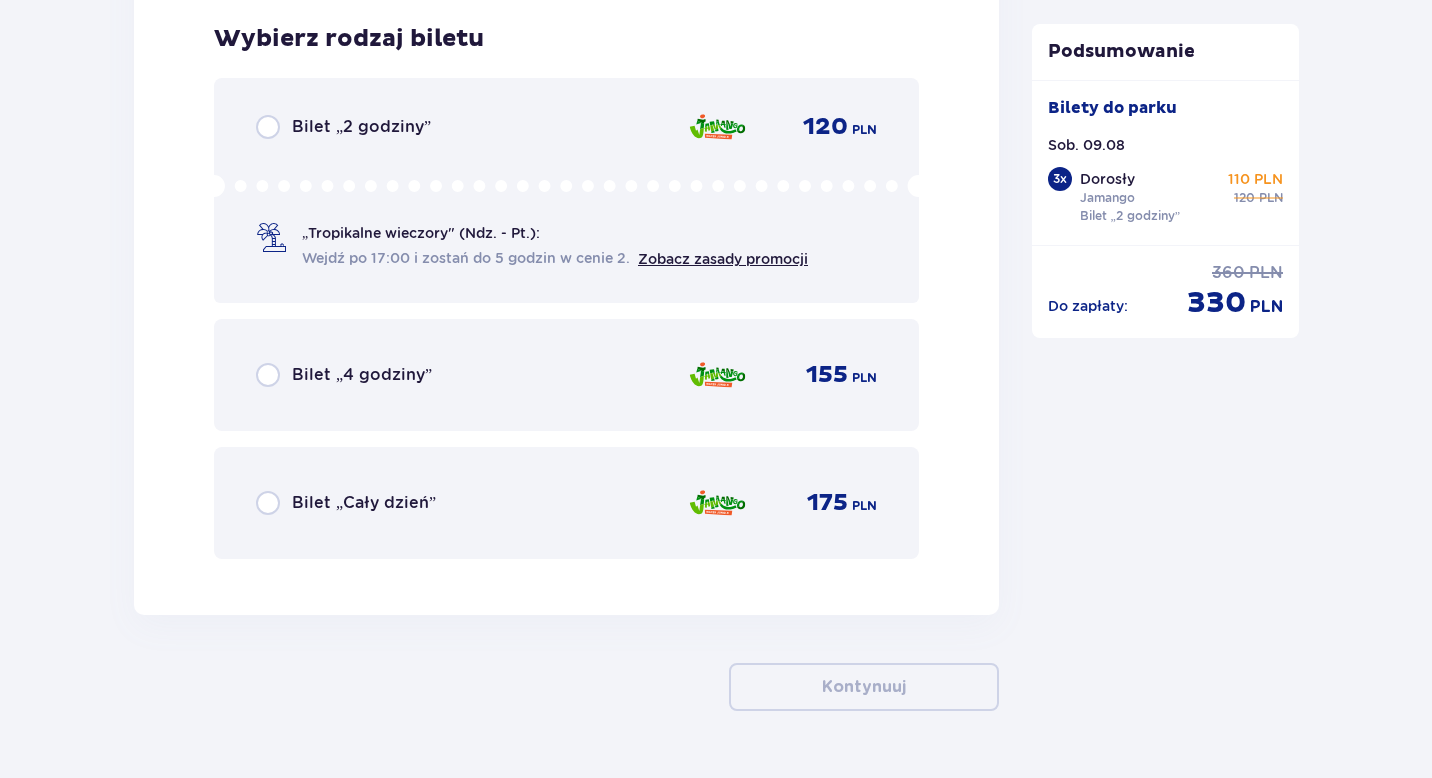 click on "Bilet „2 godziny”   120 PLN „Tropikalne wieczory" (Ndz. - Pt.): Wejdź po 17:00 i zostań do 5 godzin w cenie 2. Zobacz zasady promocji" at bounding box center (566, 190) 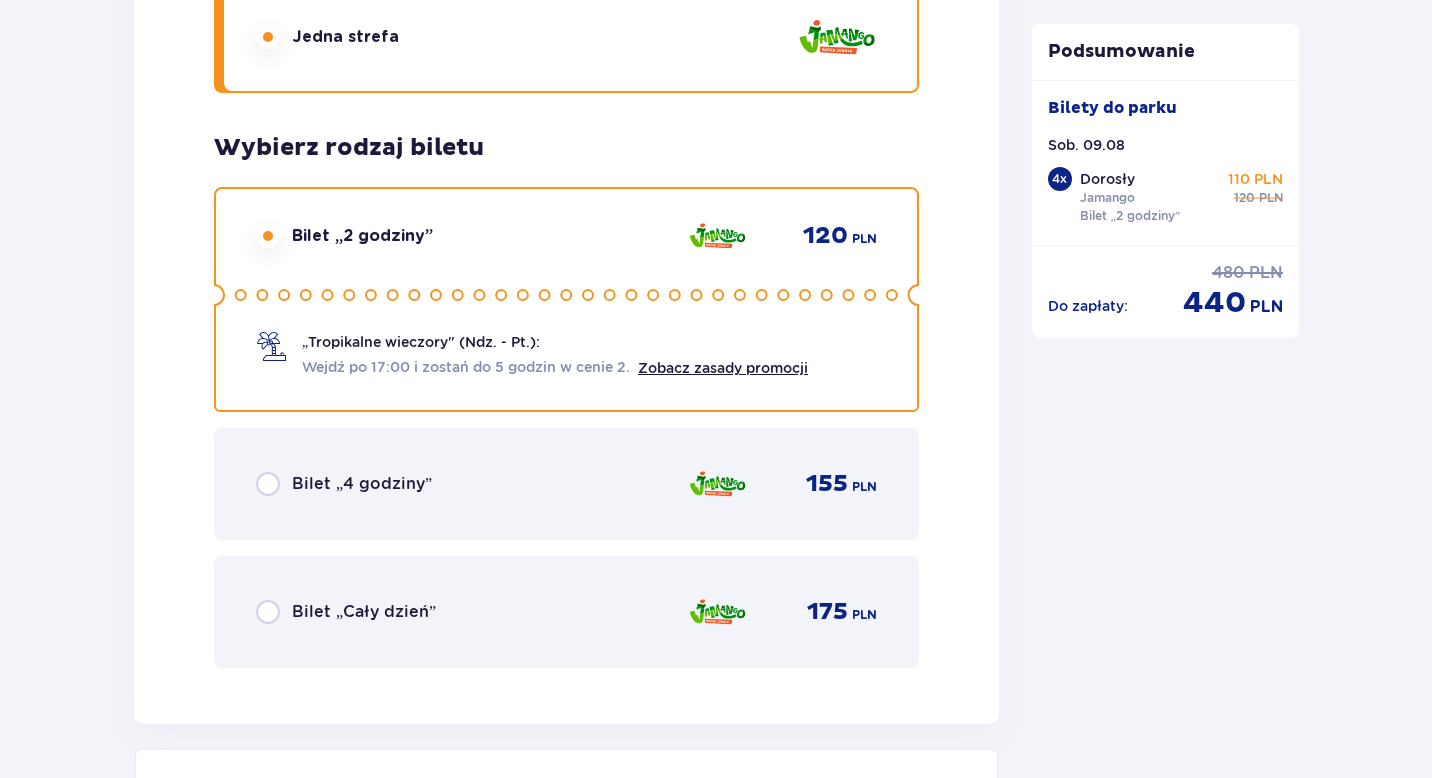 scroll, scrollTop: 6622, scrollLeft: 0, axis: vertical 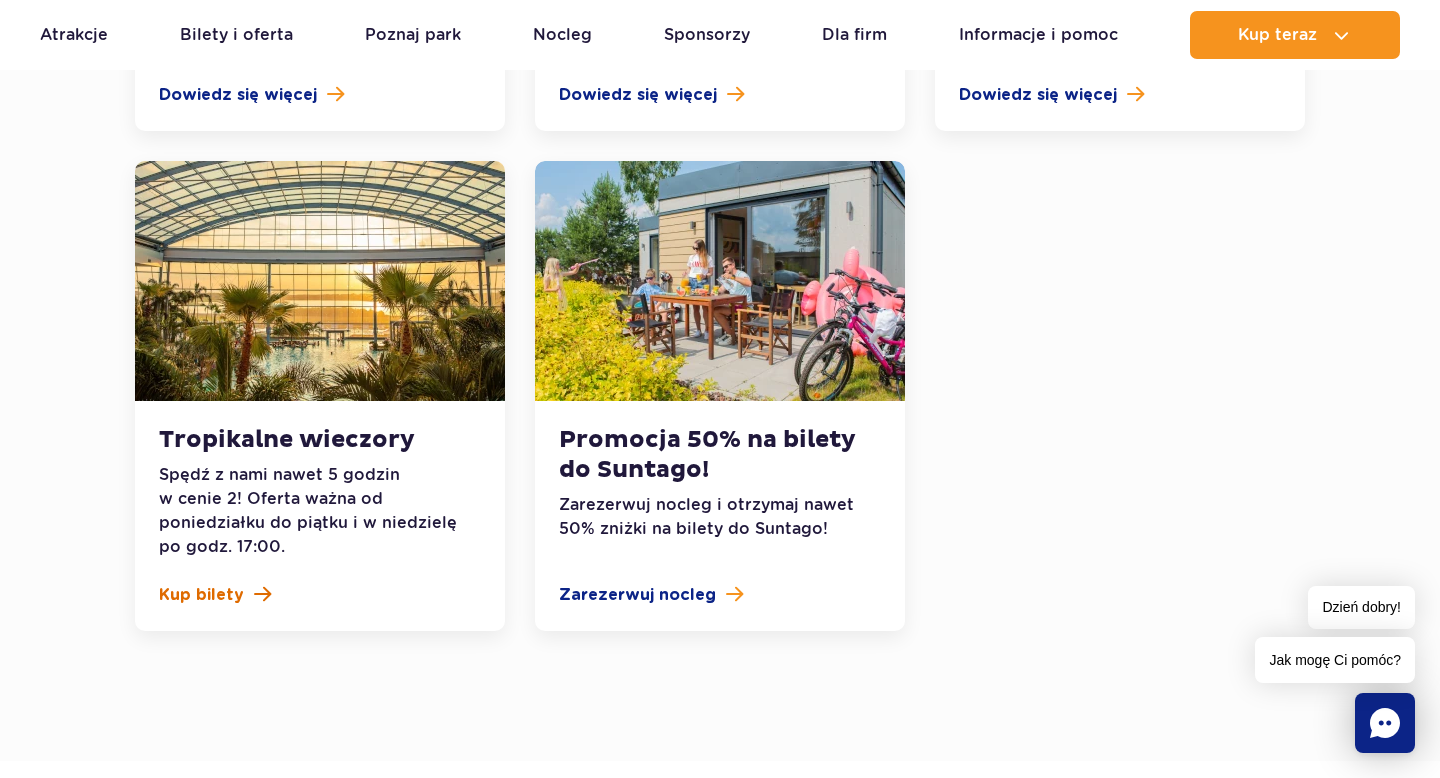click at bounding box center (262, 594) 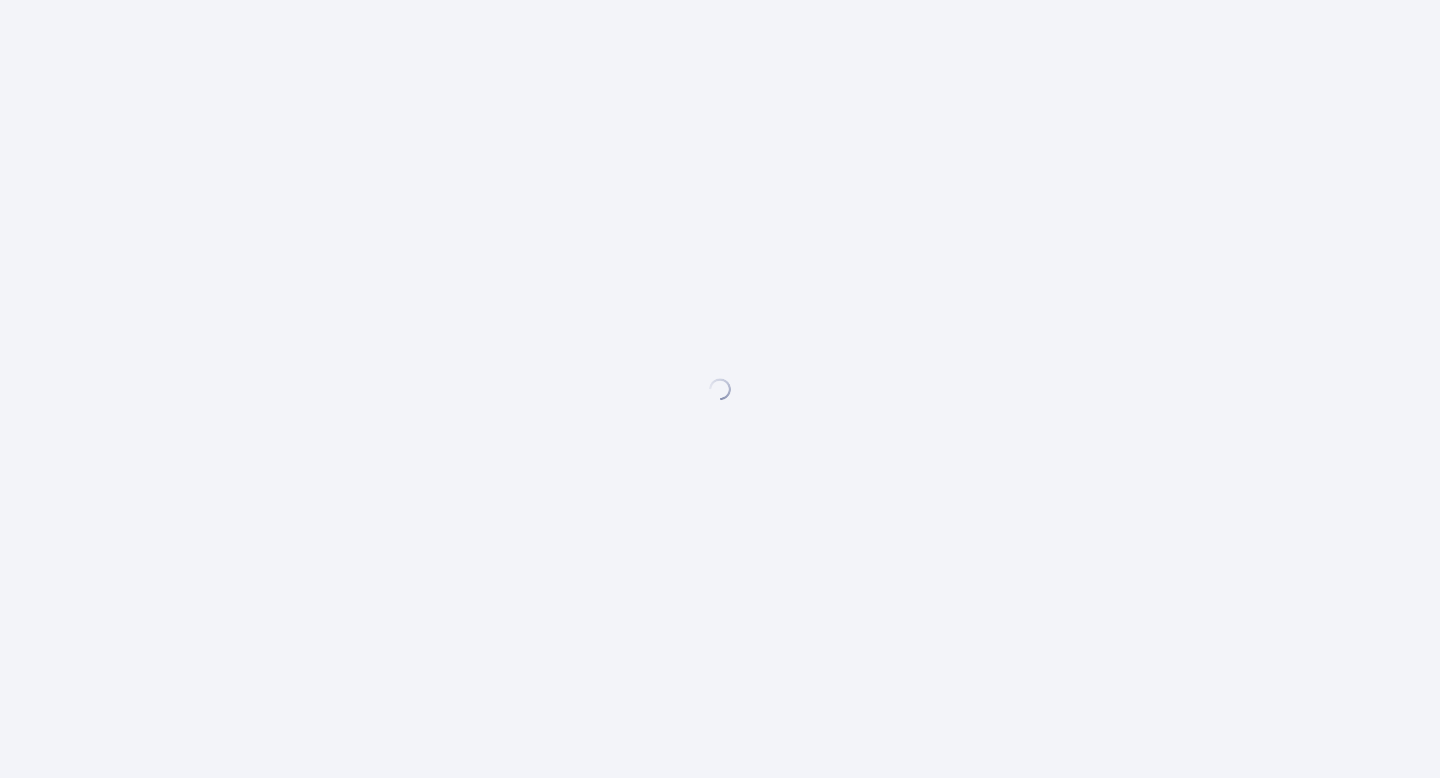scroll, scrollTop: 0, scrollLeft: 0, axis: both 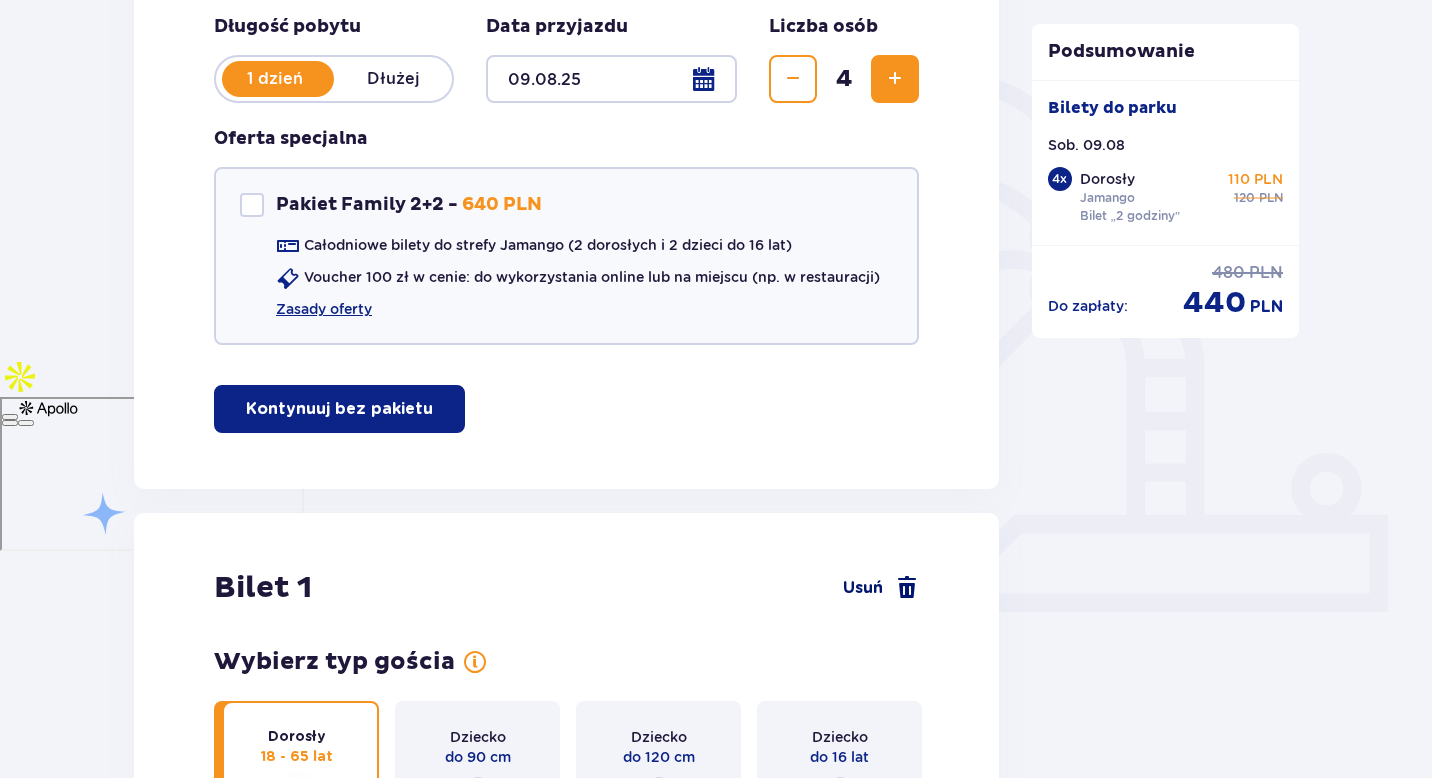 click at bounding box center [907, 588] 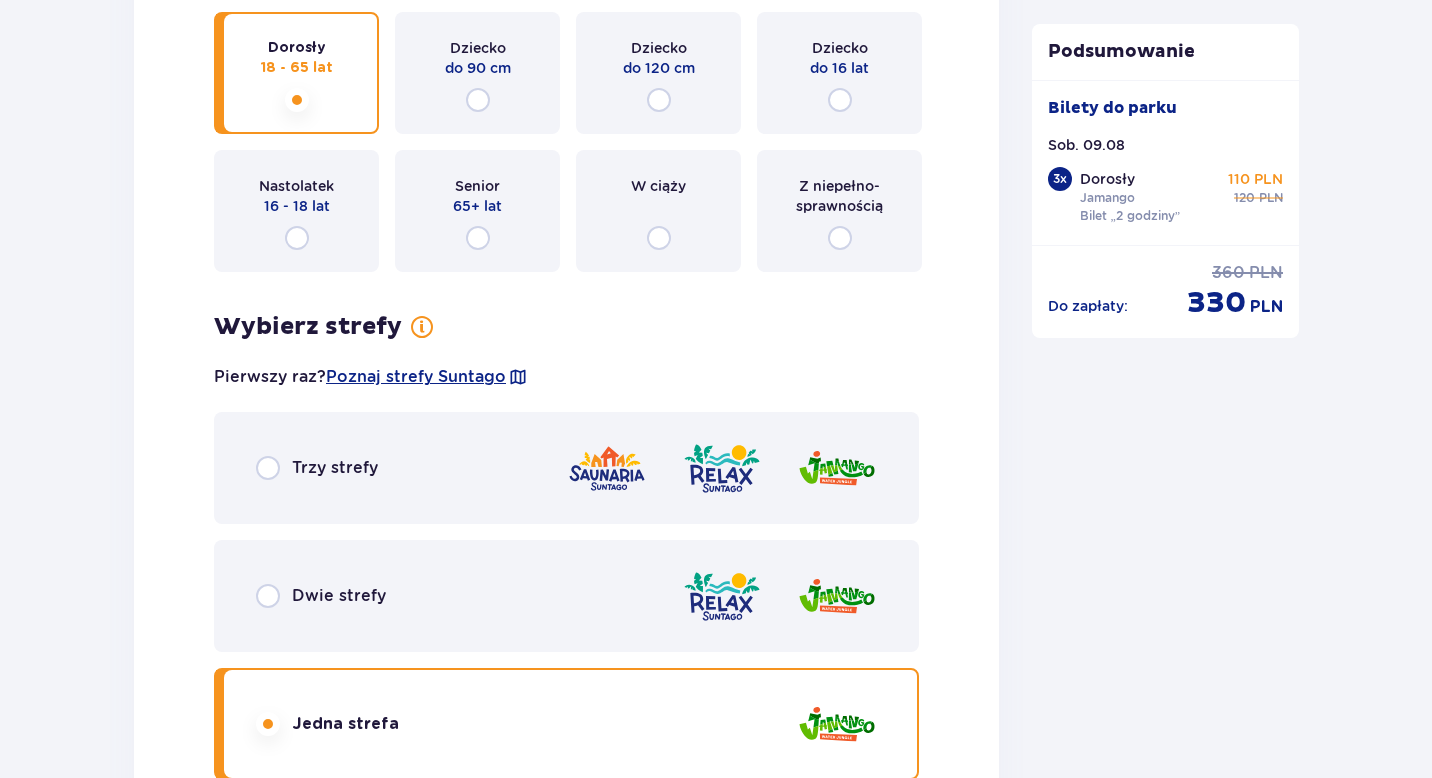scroll, scrollTop: 3700, scrollLeft: 0, axis: vertical 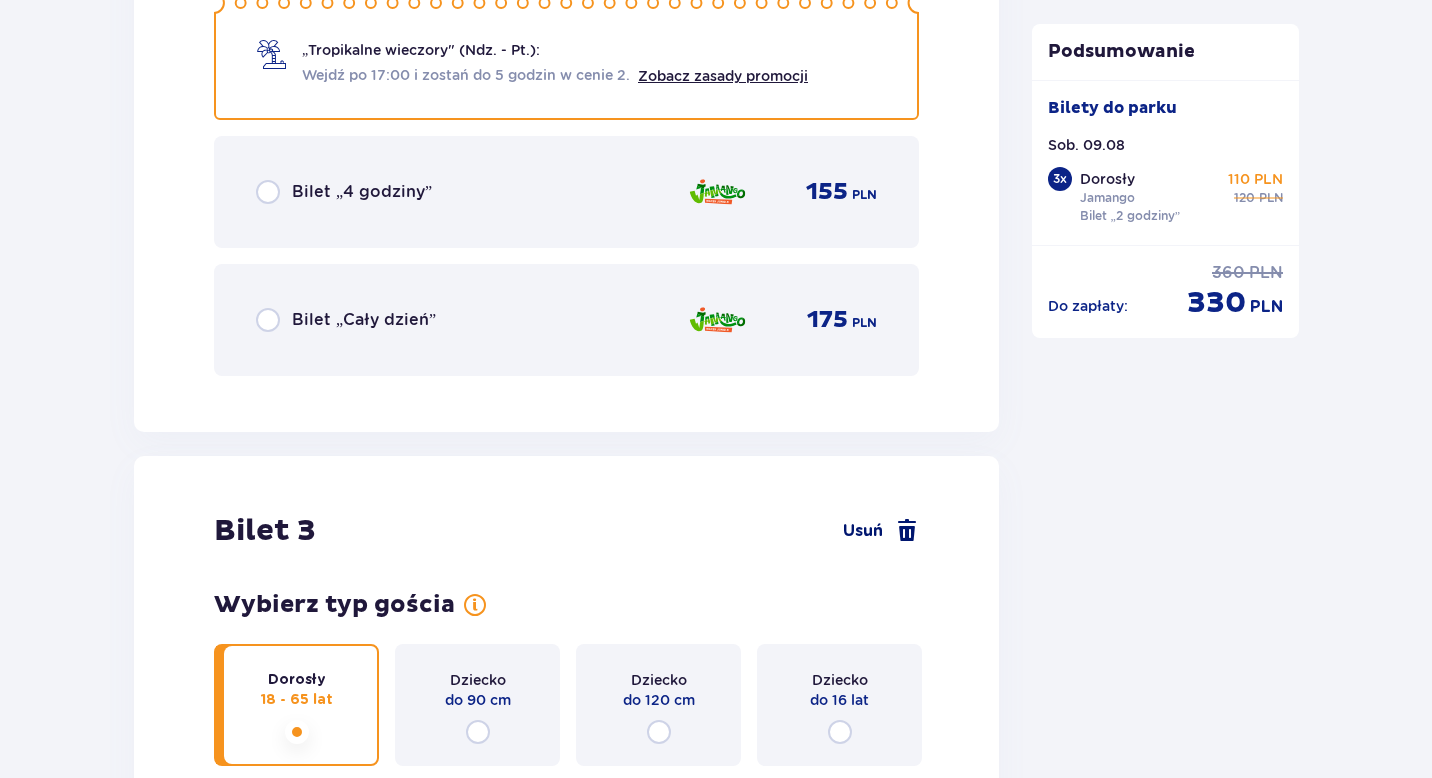 click at bounding box center (907, 531) 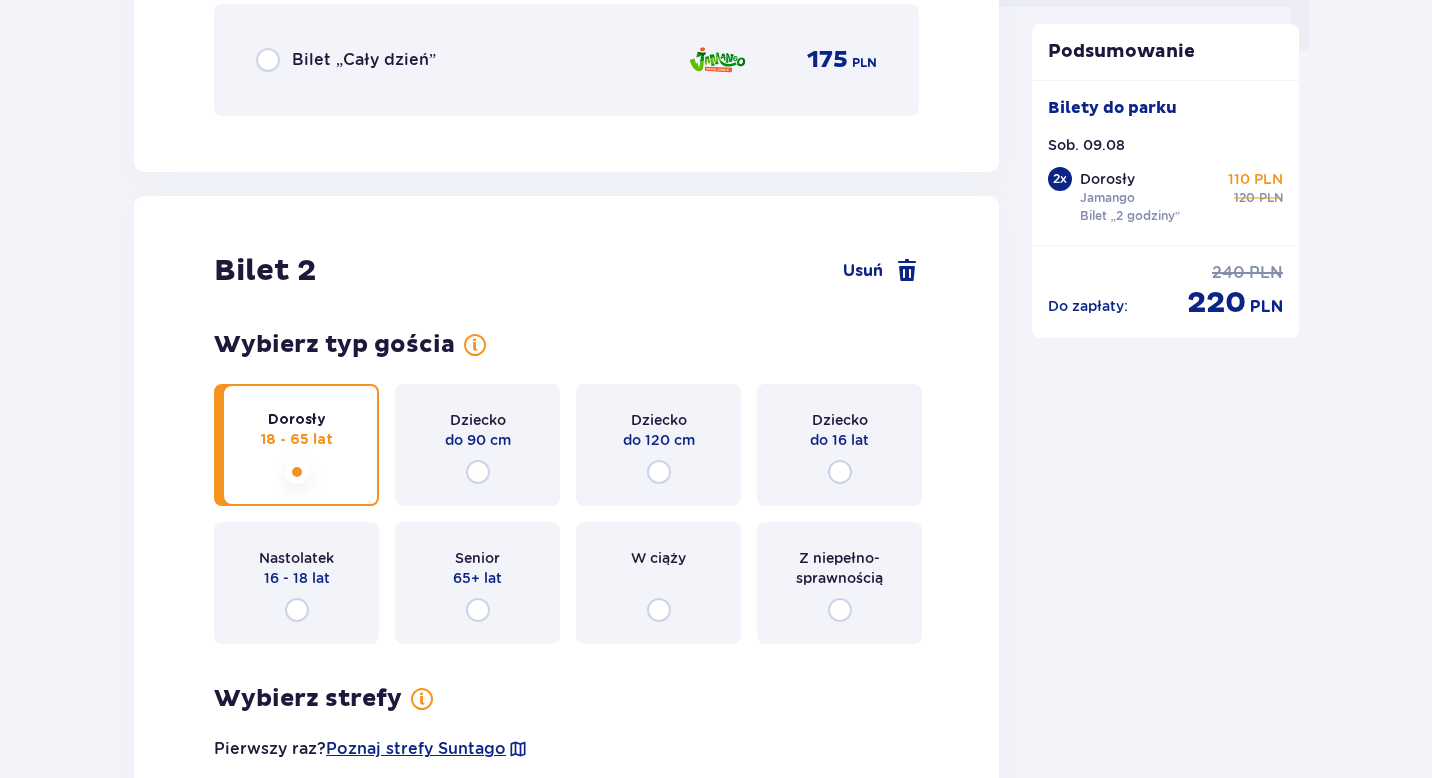 scroll, scrollTop: 1992, scrollLeft: 0, axis: vertical 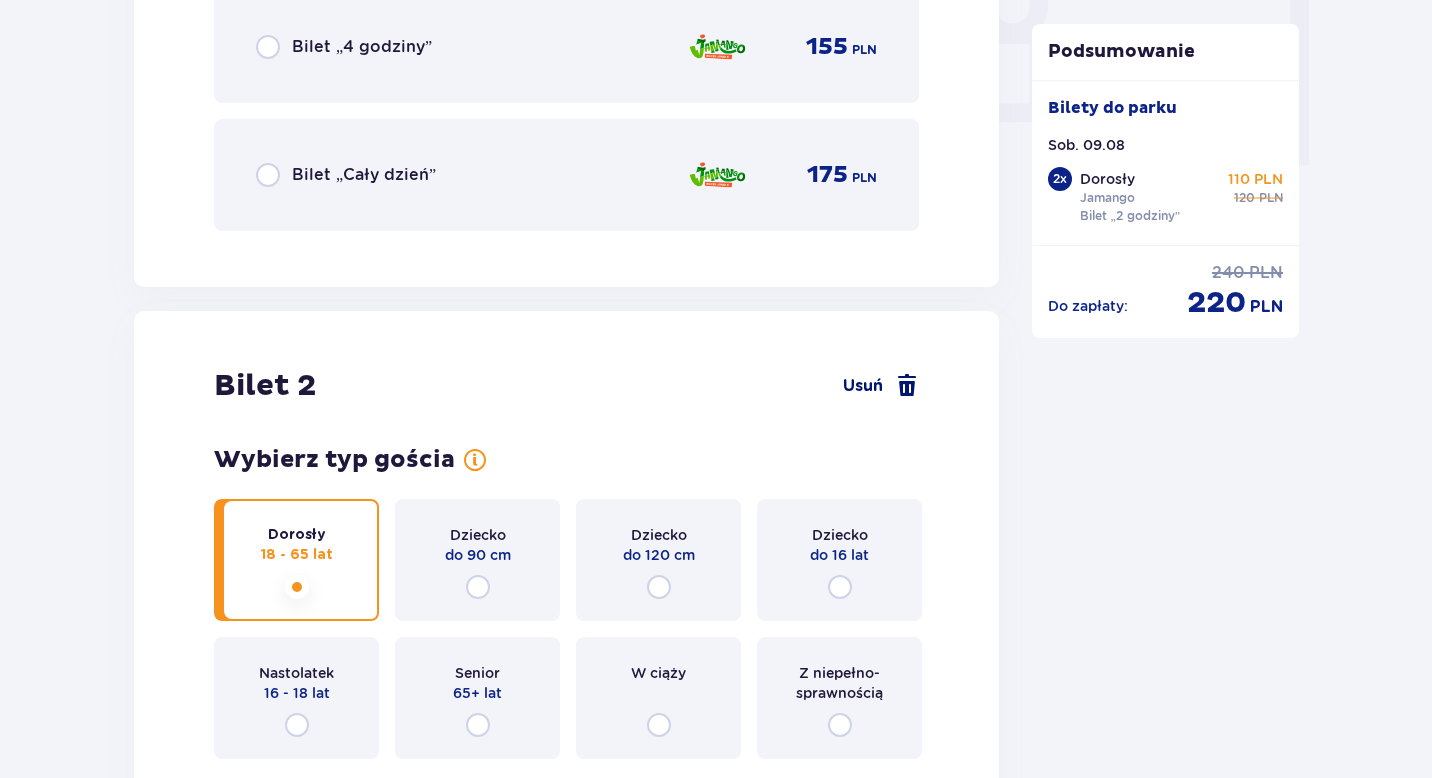 click at bounding box center (907, 386) 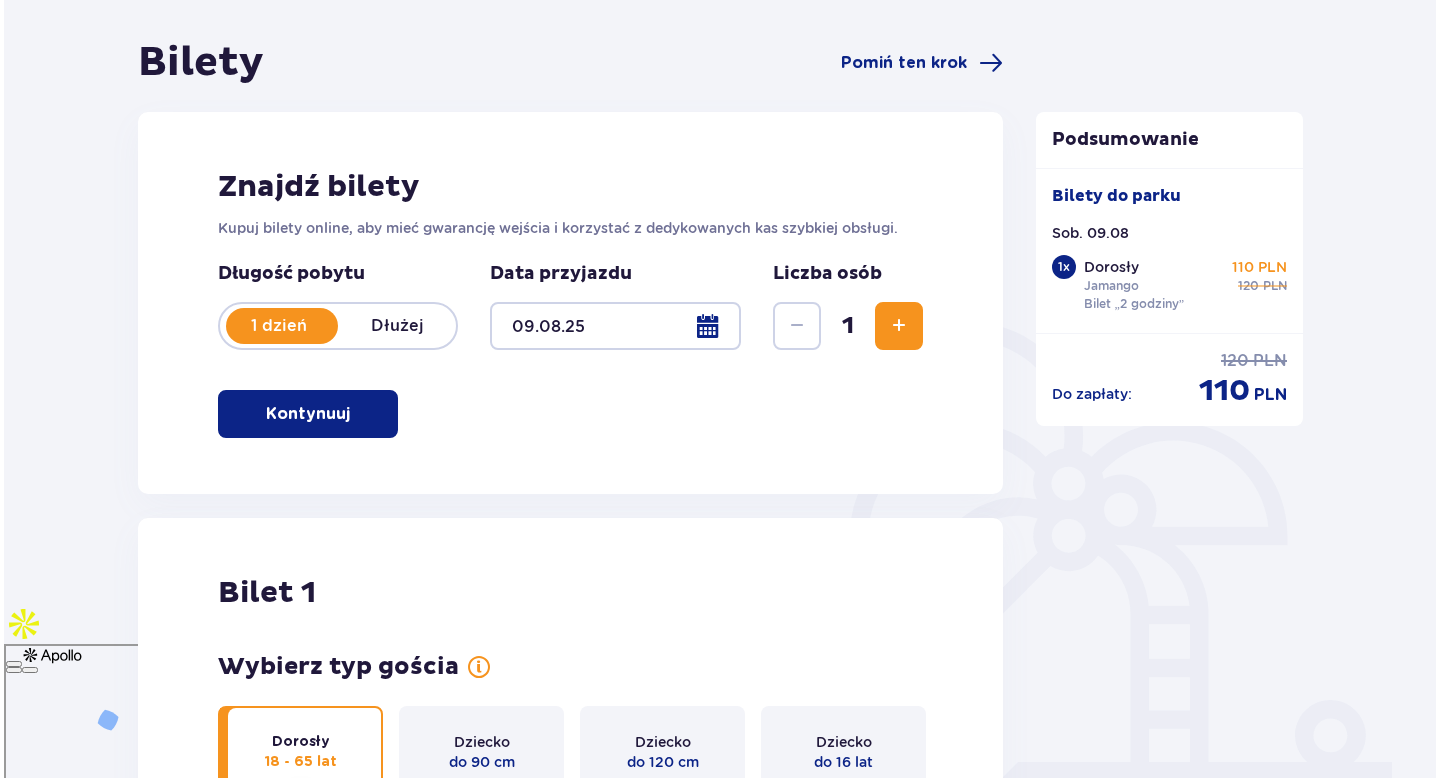 scroll, scrollTop: 138, scrollLeft: 0, axis: vertical 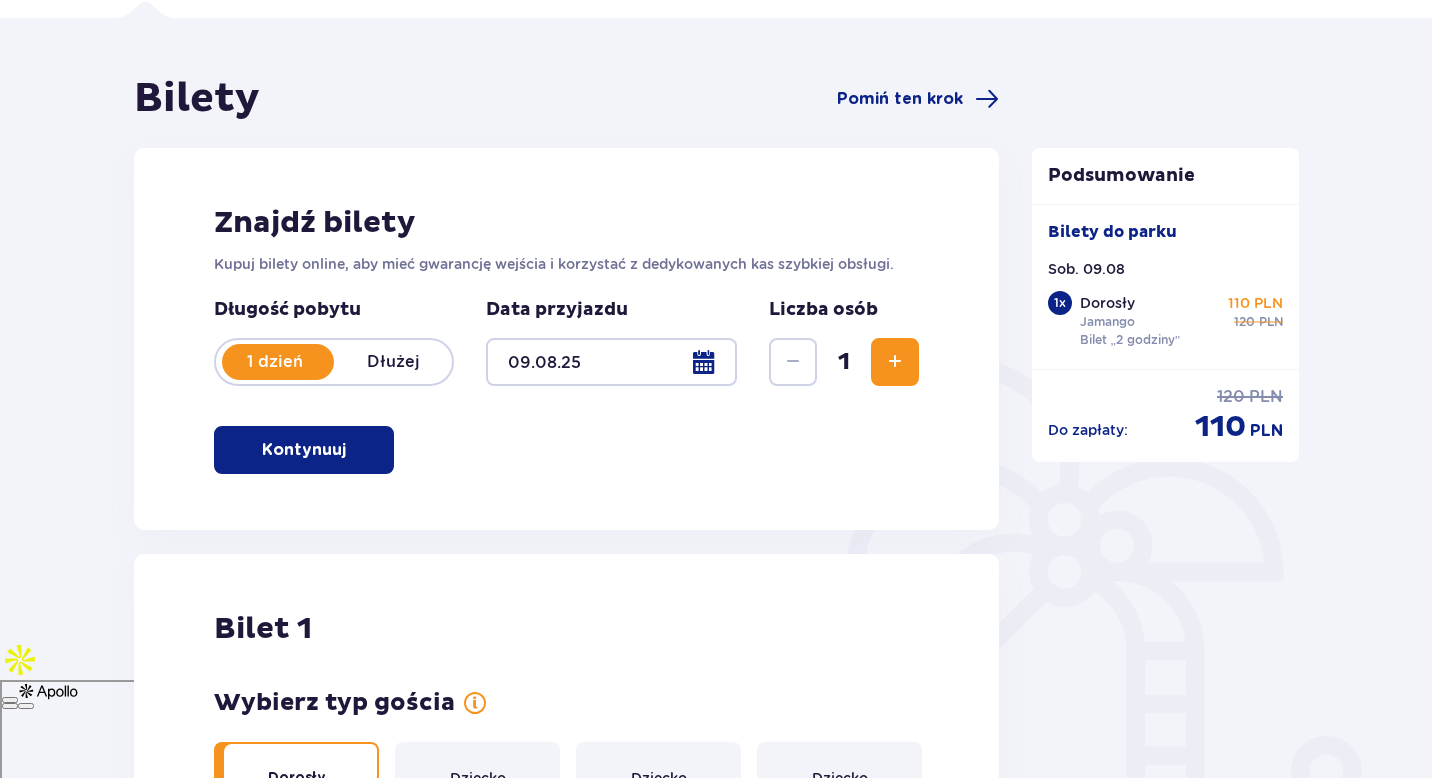 click at bounding box center [611, 362] 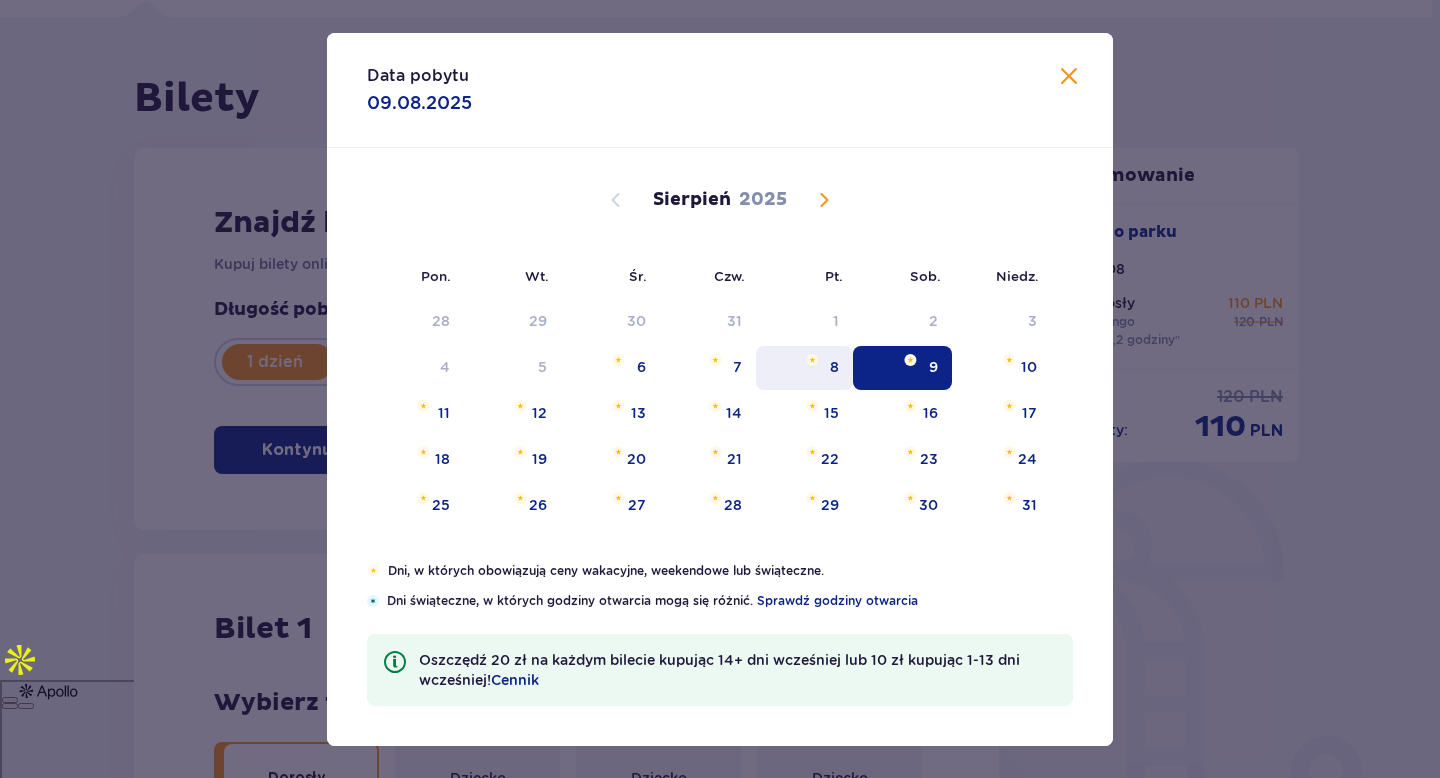 click on "8" at bounding box center [834, 367] 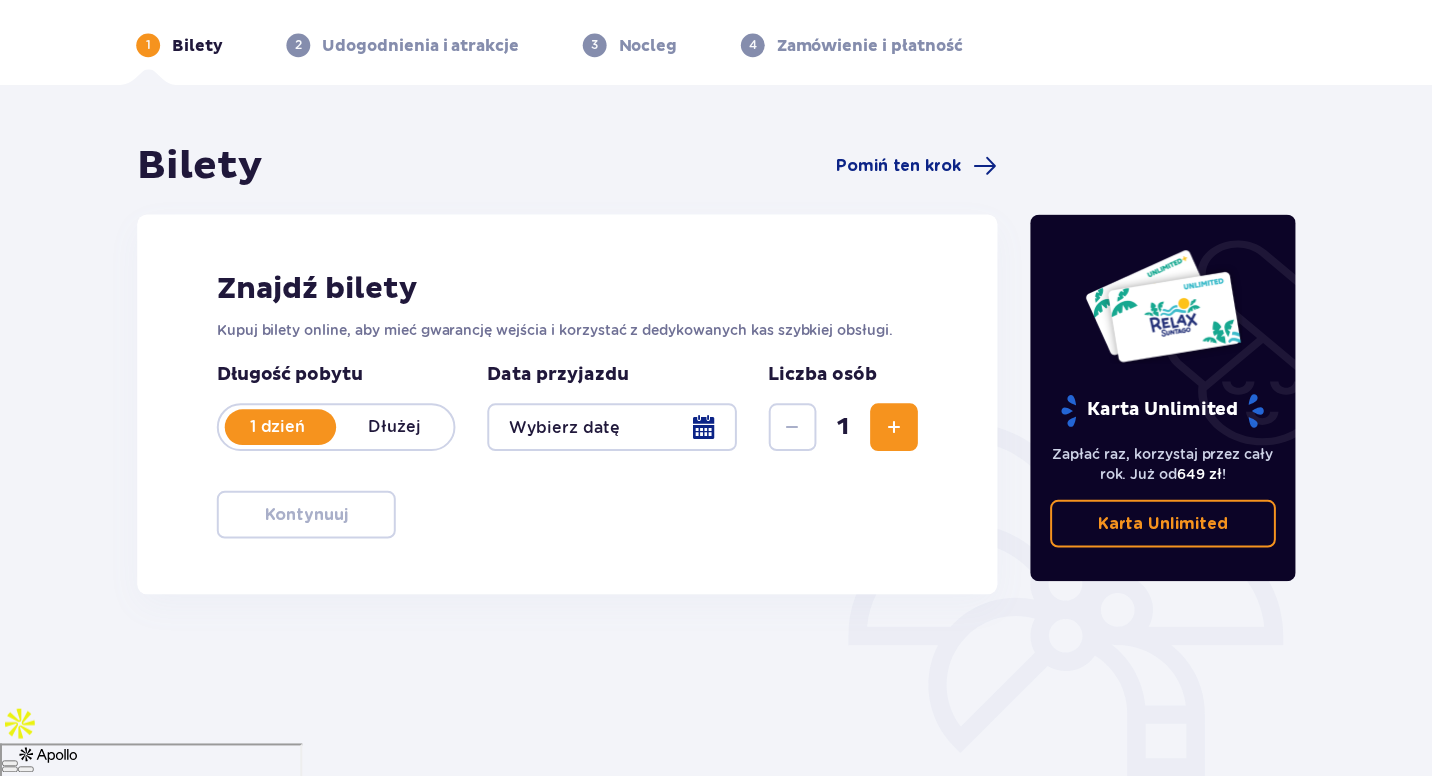scroll, scrollTop: 138, scrollLeft: 0, axis: vertical 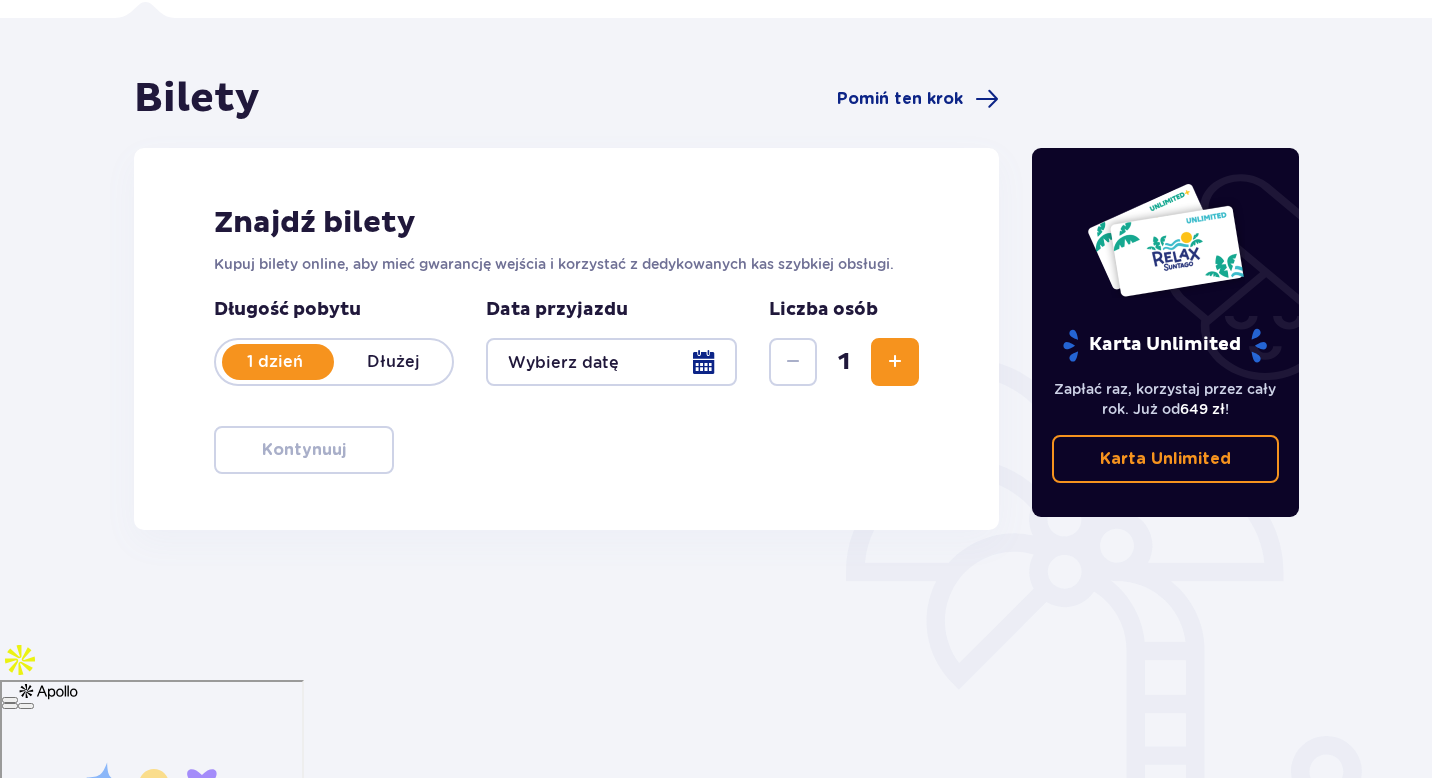click on "Znajdź bilety Kupuj bilety online, aby mieć gwarancję wejścia i korzystać z dedykowanych kas szybkiej obsługi. Długość pobytu 1 dzień Dłużej Data przyjazdu Liczba osób 1 Kontynuuj" at bounding box center (566, 339) 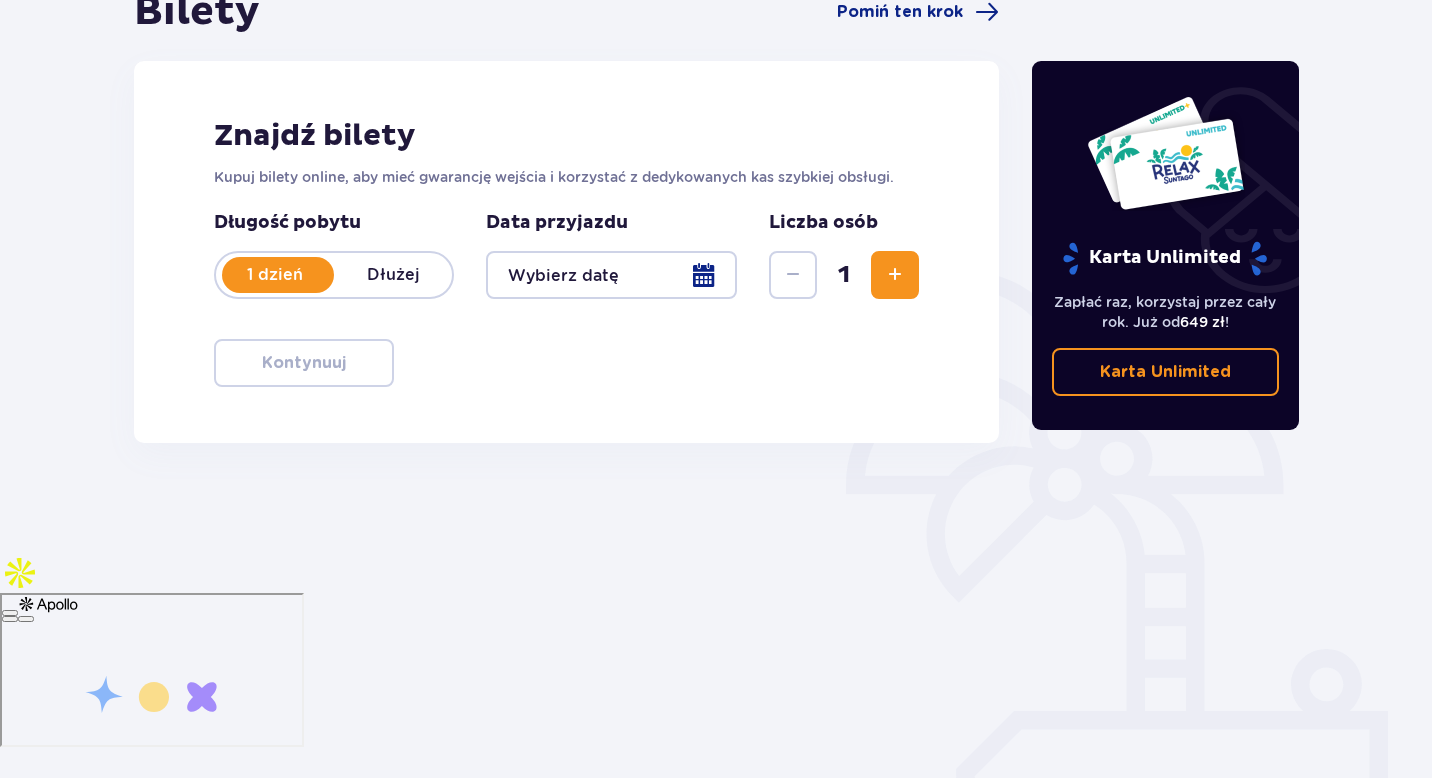 scroll, scrollTop: 224, scrollLeft: 0, axis: vertical 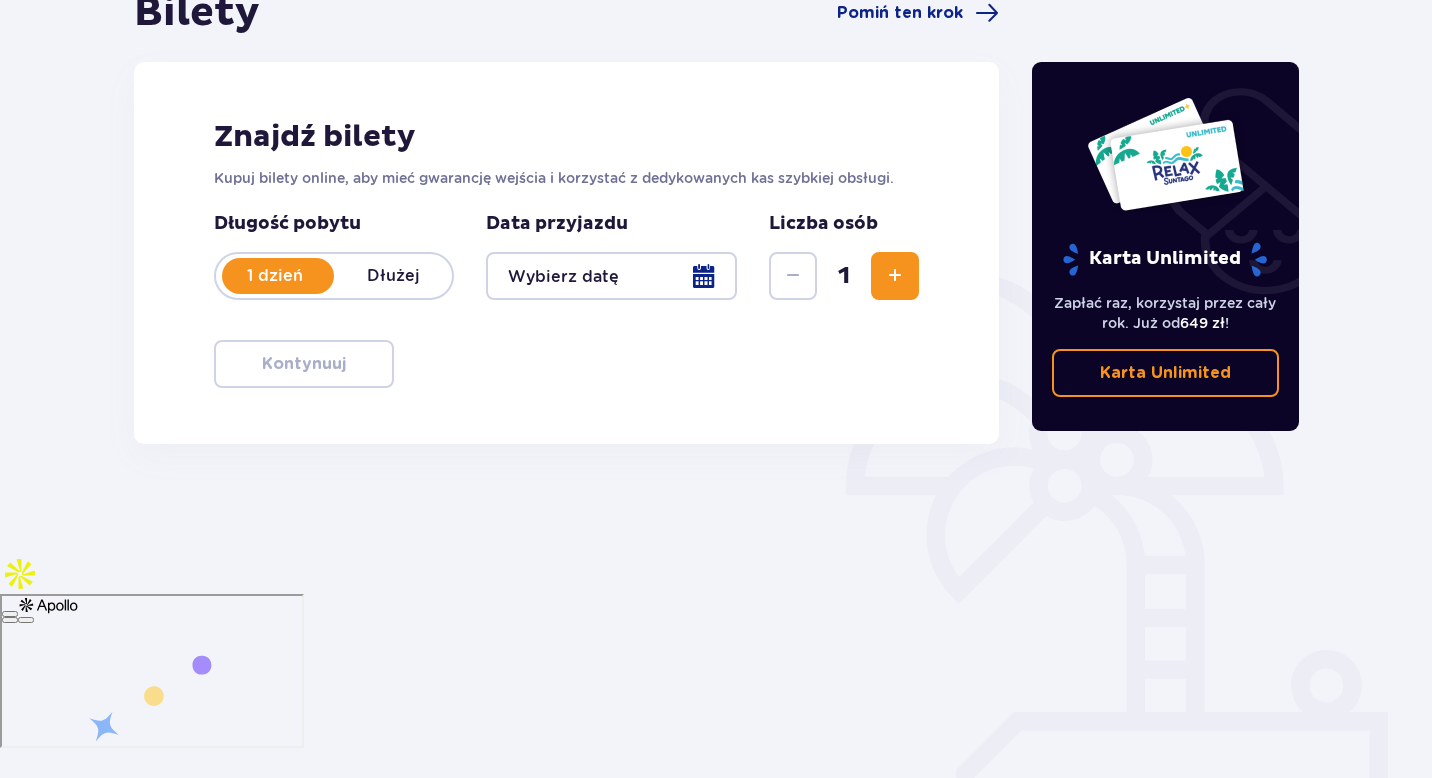 click at bounding box center (611, 276) 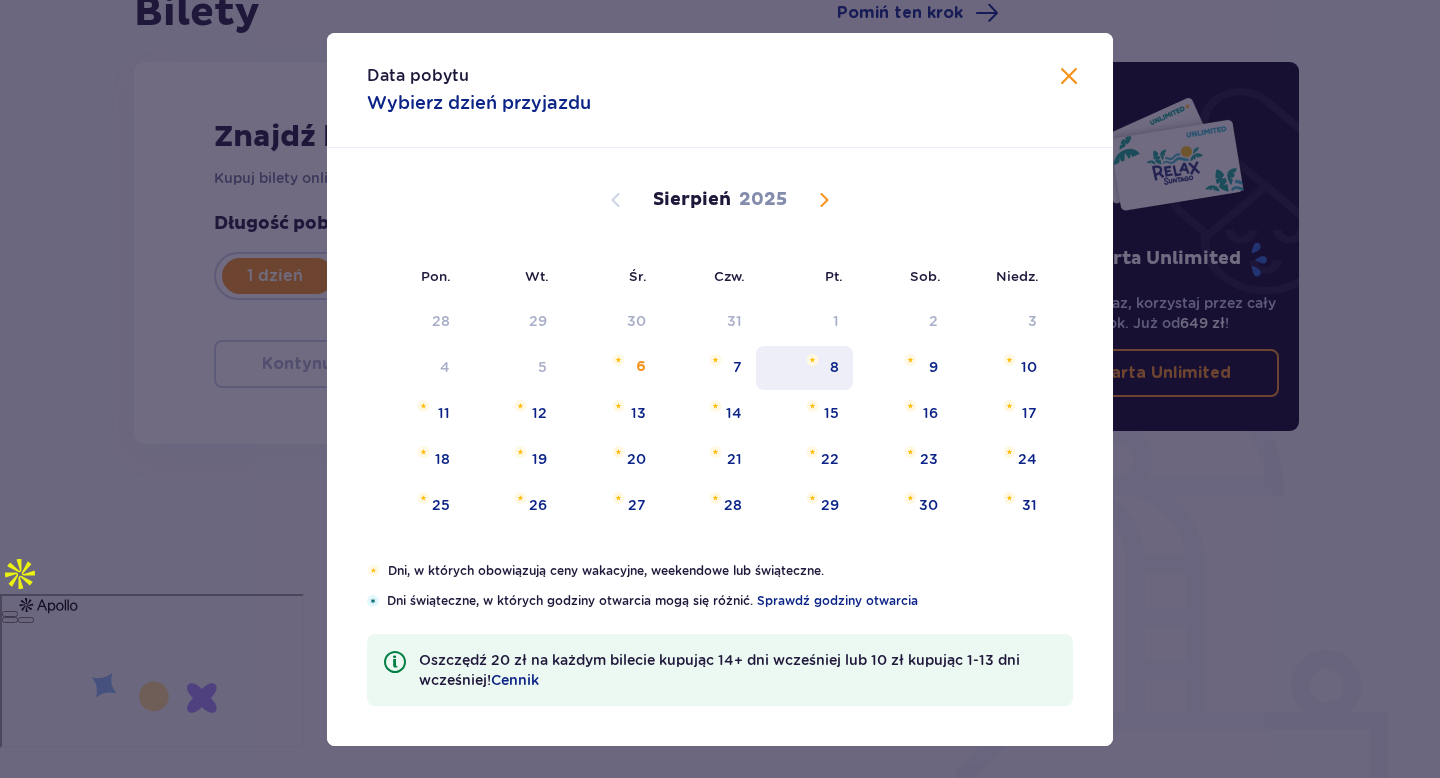 click on "8" at bounding box center [804, 368] 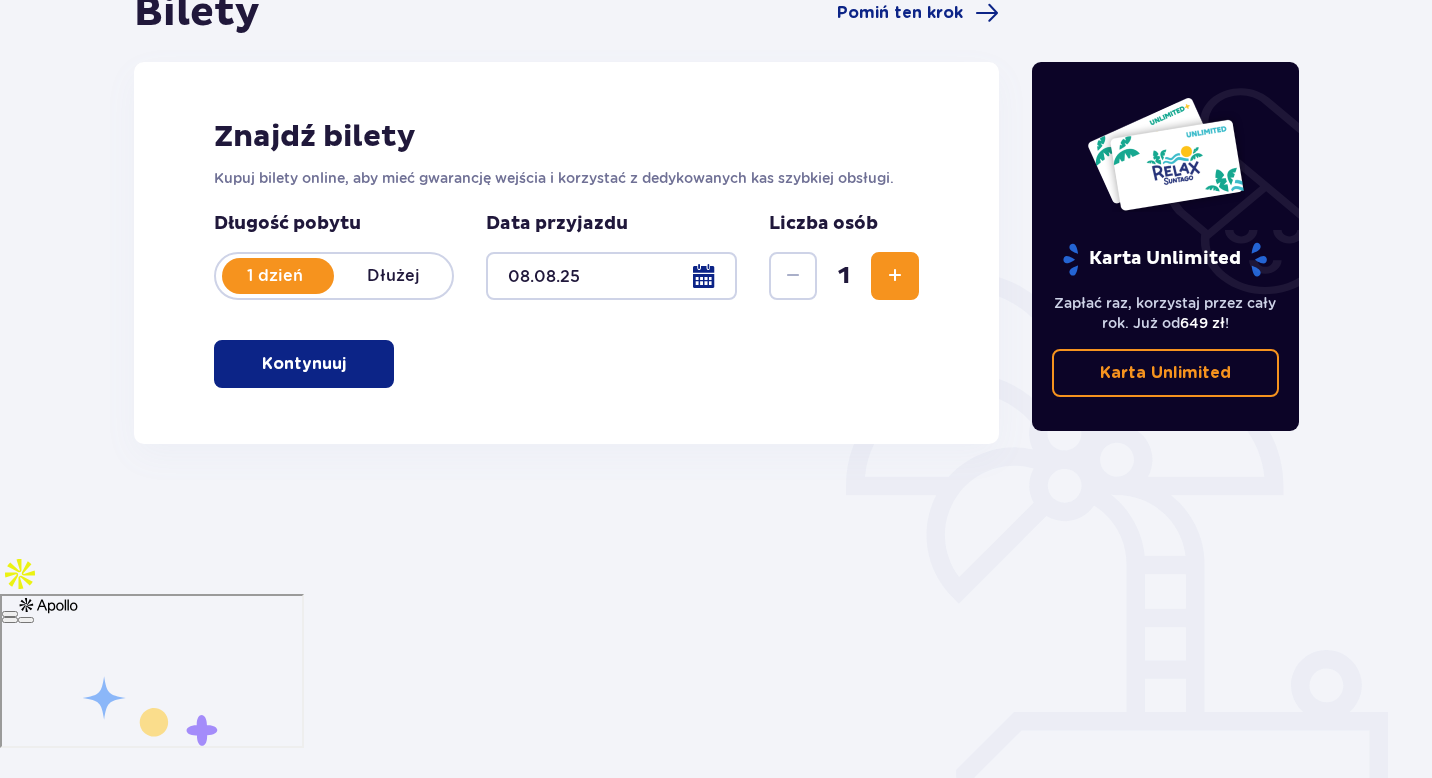 click on "Kontynuuj" at bounding box center (304, 364) 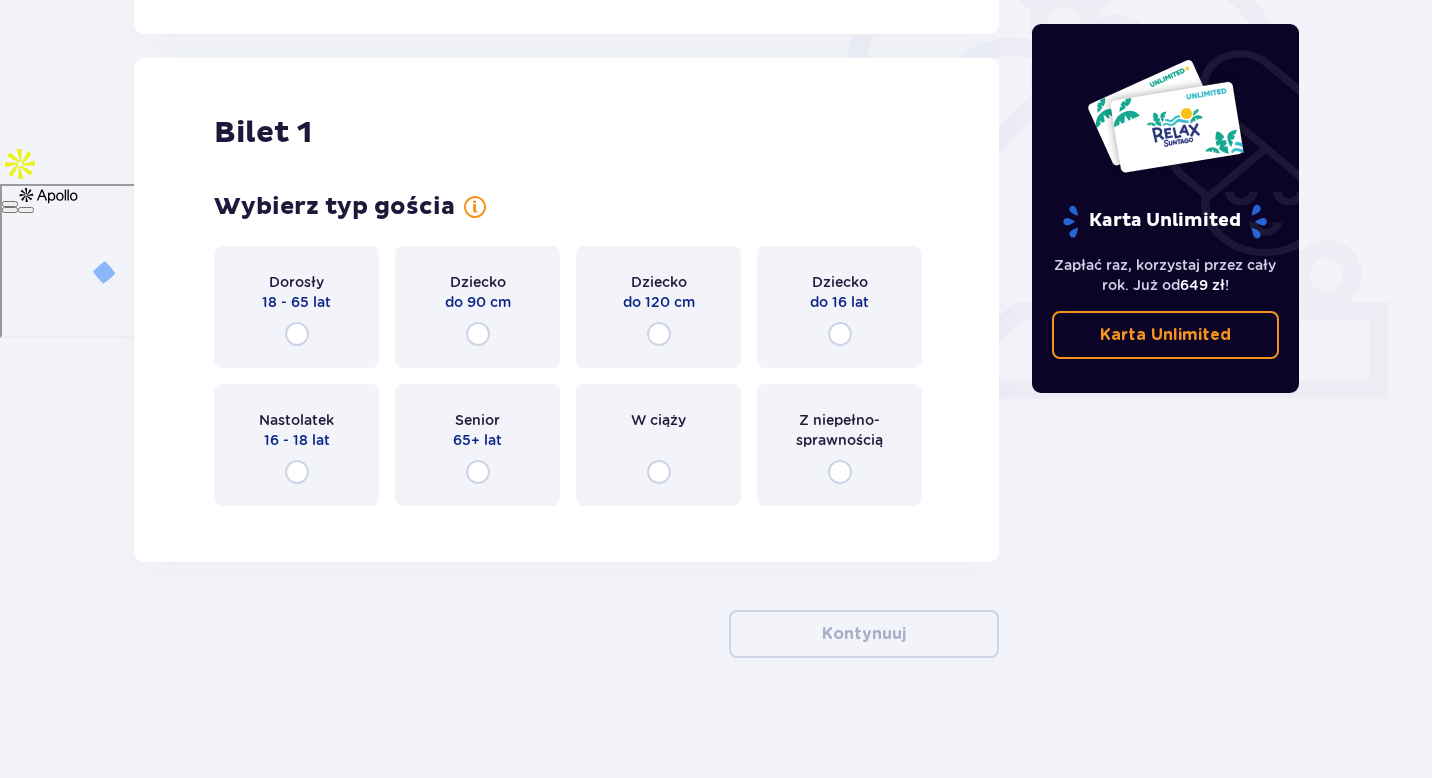 click on "Dorosły 18 - 65 lat" at bounding box center (296, 307) 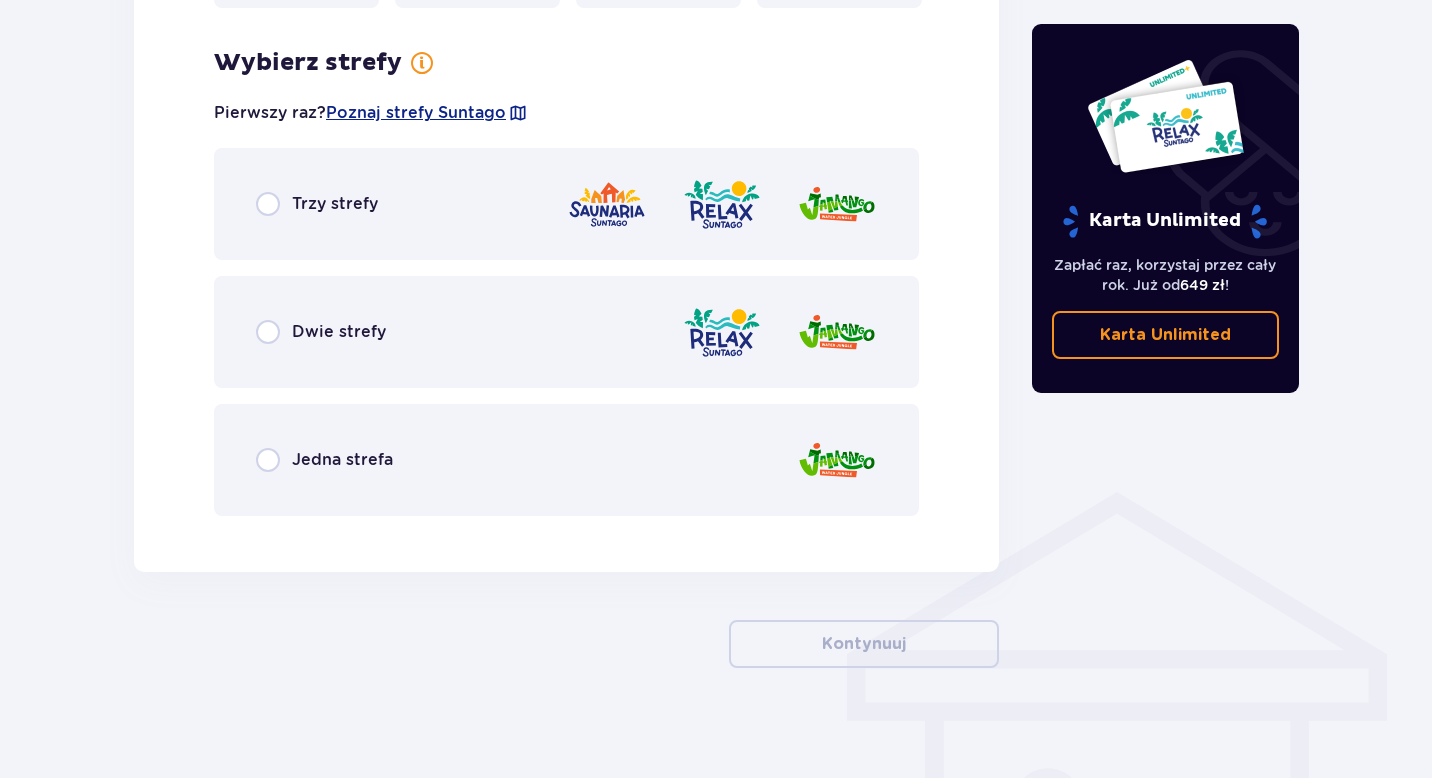 scroll, scrollTop: 1142, scrollLeft: 0, axis: vertical 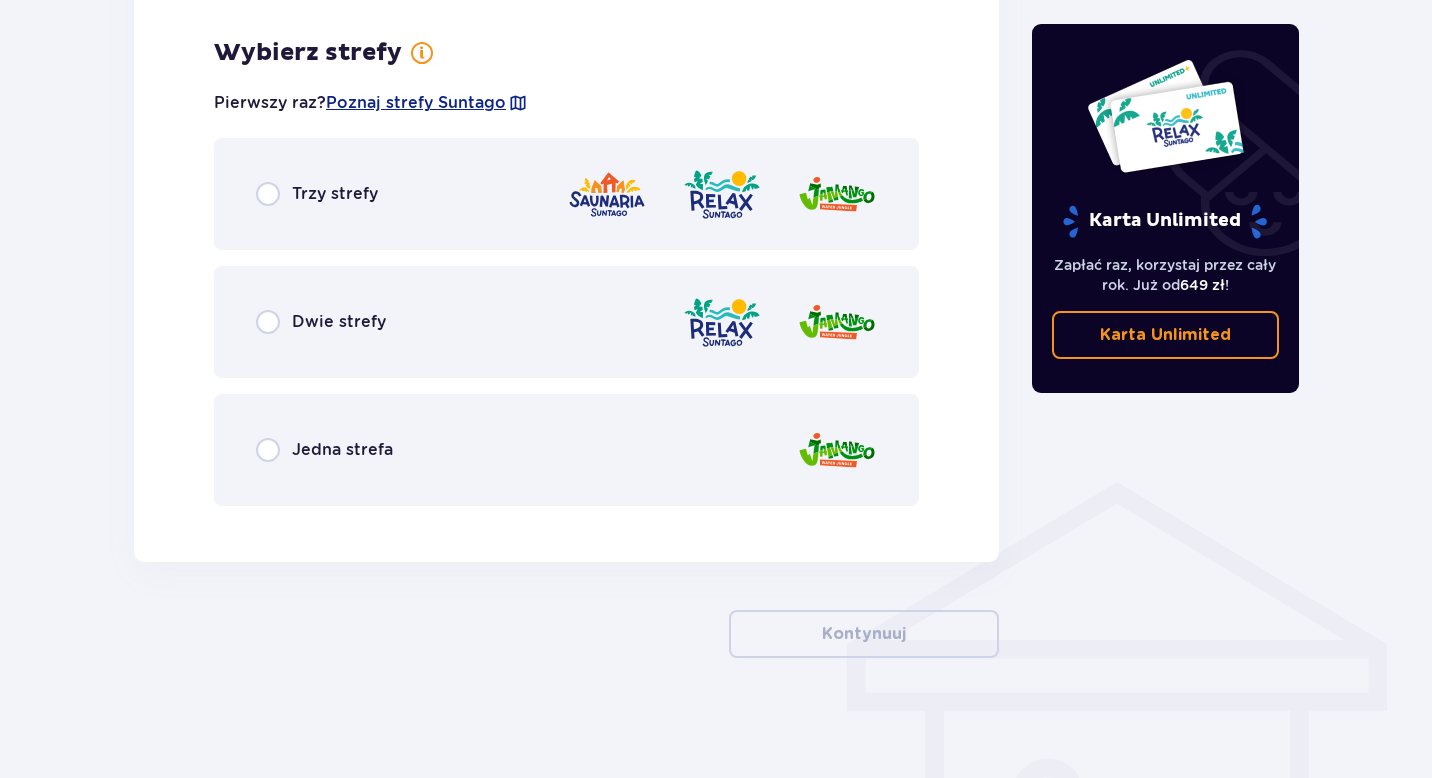 click on "Trzy strefy" at bounding box center (566, 194) 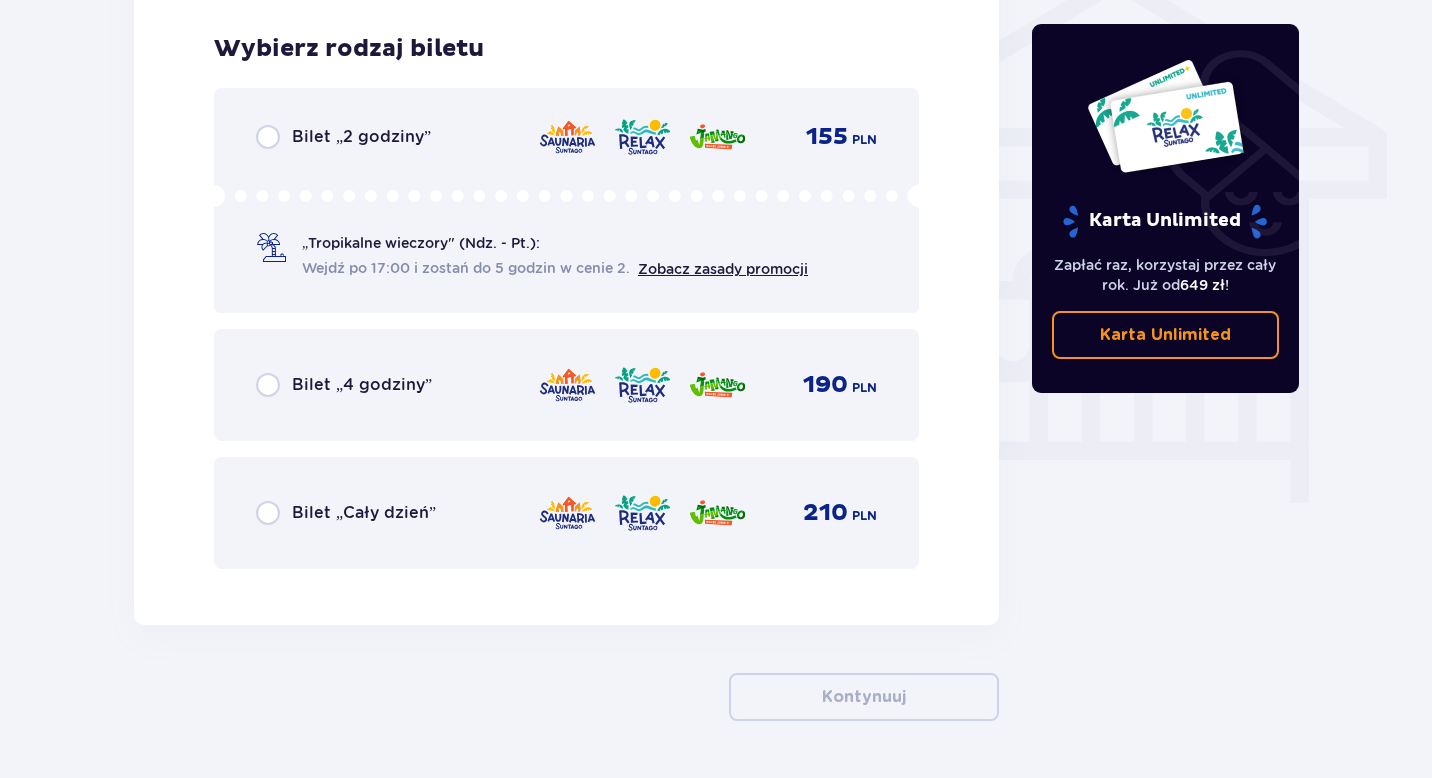 scroll, scrollTop: 1664, scrollLeft: 0, axis: vertical 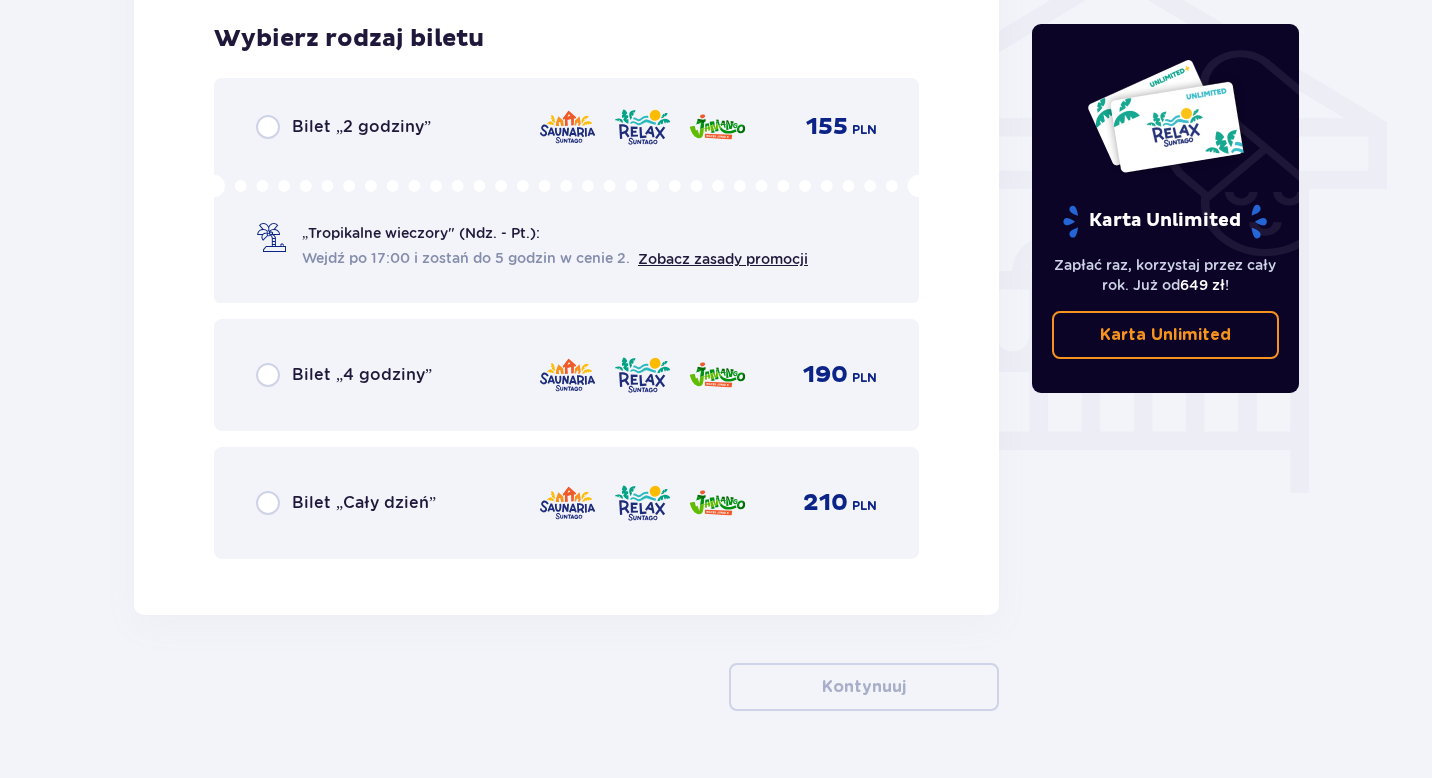 click on "Bilet „2 godziny”   155 PLN „Tropikalne wieczory" (Ndz. - Pt.): Wejdź po 17:00 i zostań do 5 godzin w cenie 2. Zobacz zasady promocji" at bounding box center (566, 190) 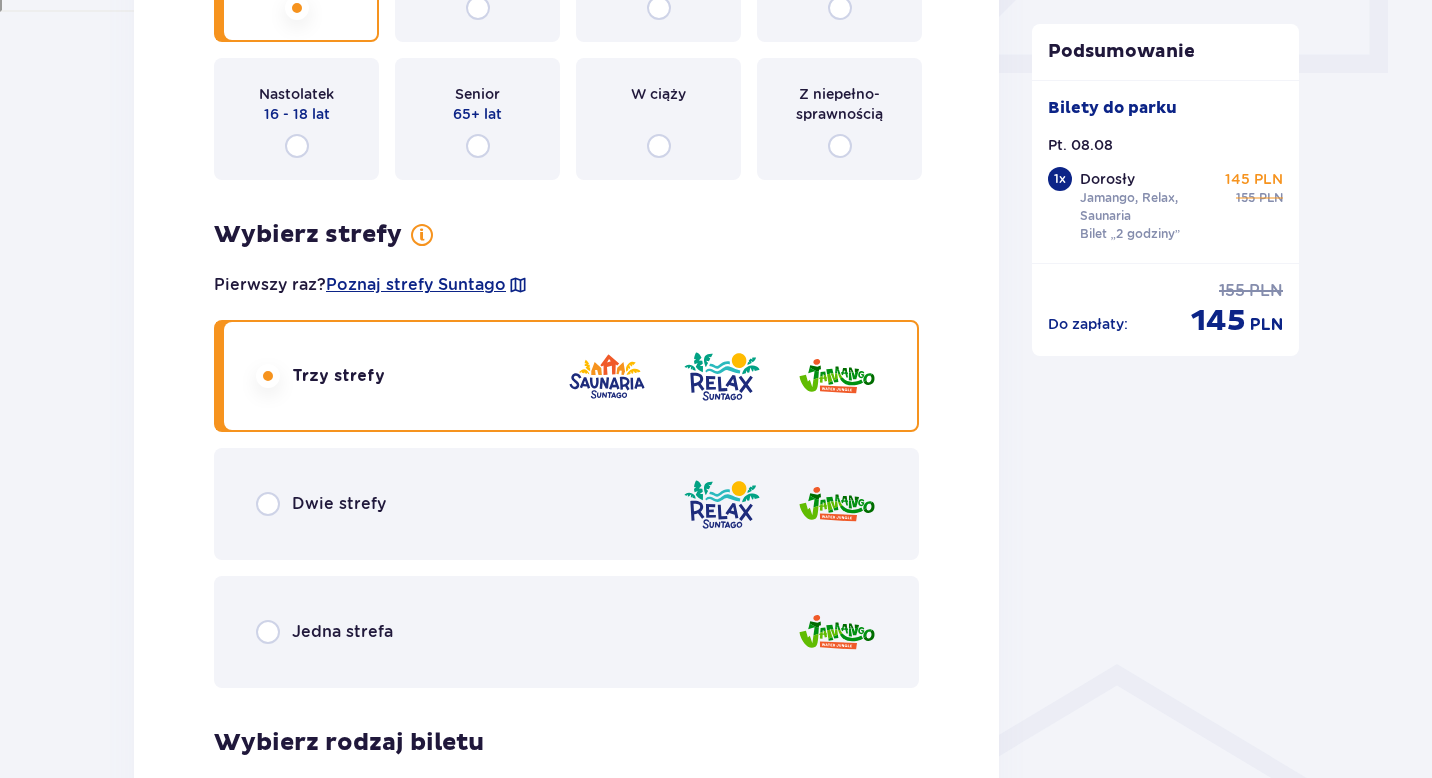 scroll, scrollTop: 1105, scrollLeft: 0, axis: vertical 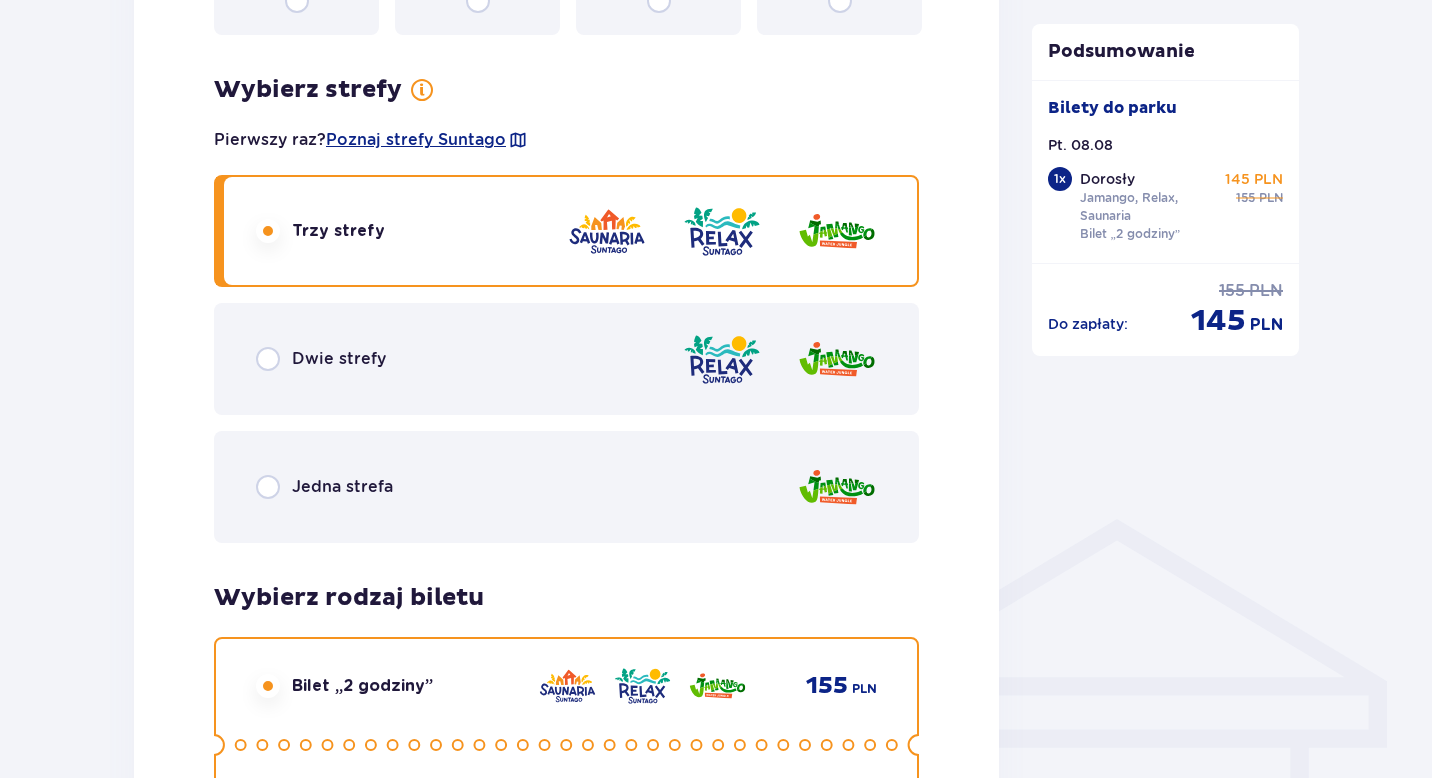 click on "Dwie strefy" at bounding box center [566, 359] 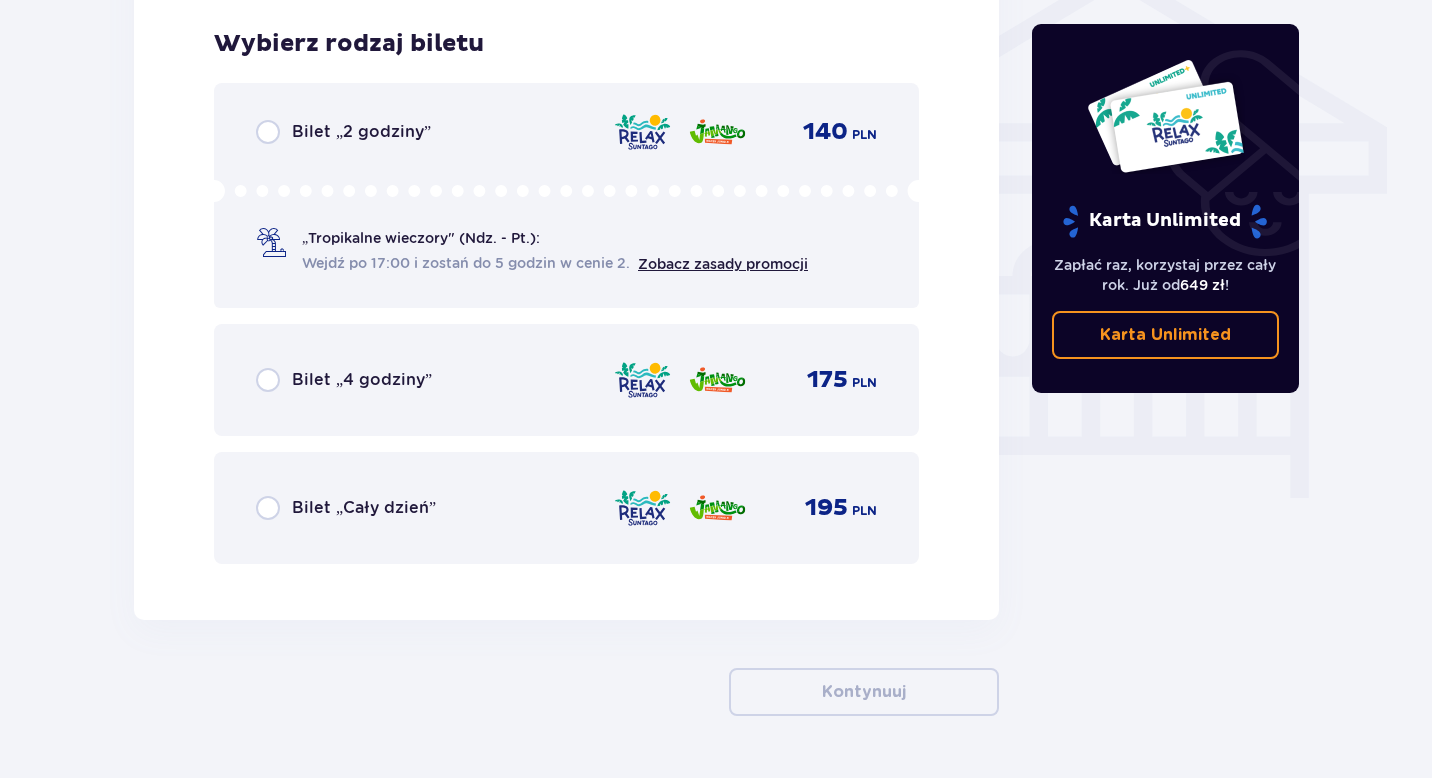 scroll, scrollTop: 1664, scrollLeft: 0, axis: vertical 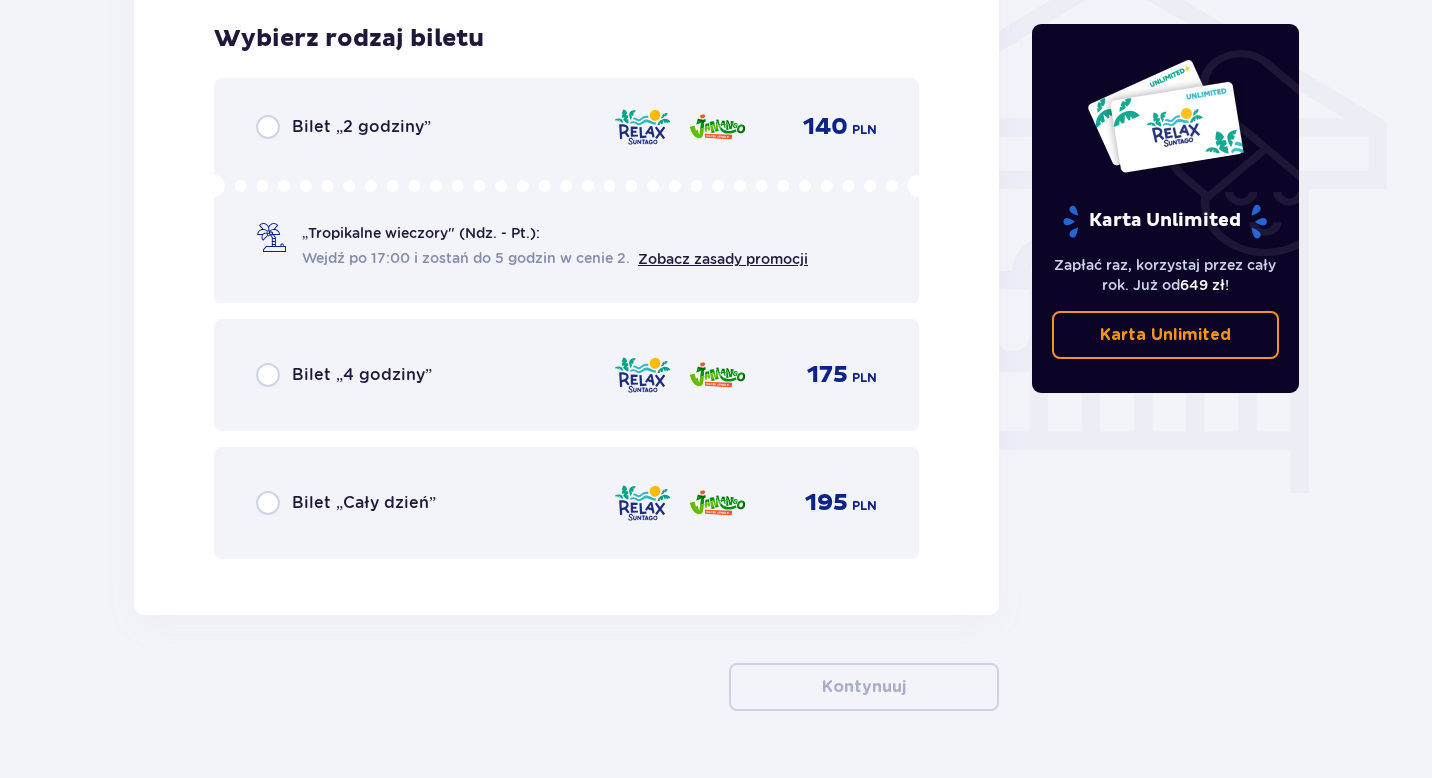 click on "Bilet „2 godziny”   140 PLN „Tropikalne wieczory" (Ndz. - Pt.): Wejdź po 17:00 i zostań do 5 godzin w cenie 2. Zobacz zasady promocji" at bounding box center (566, 190) 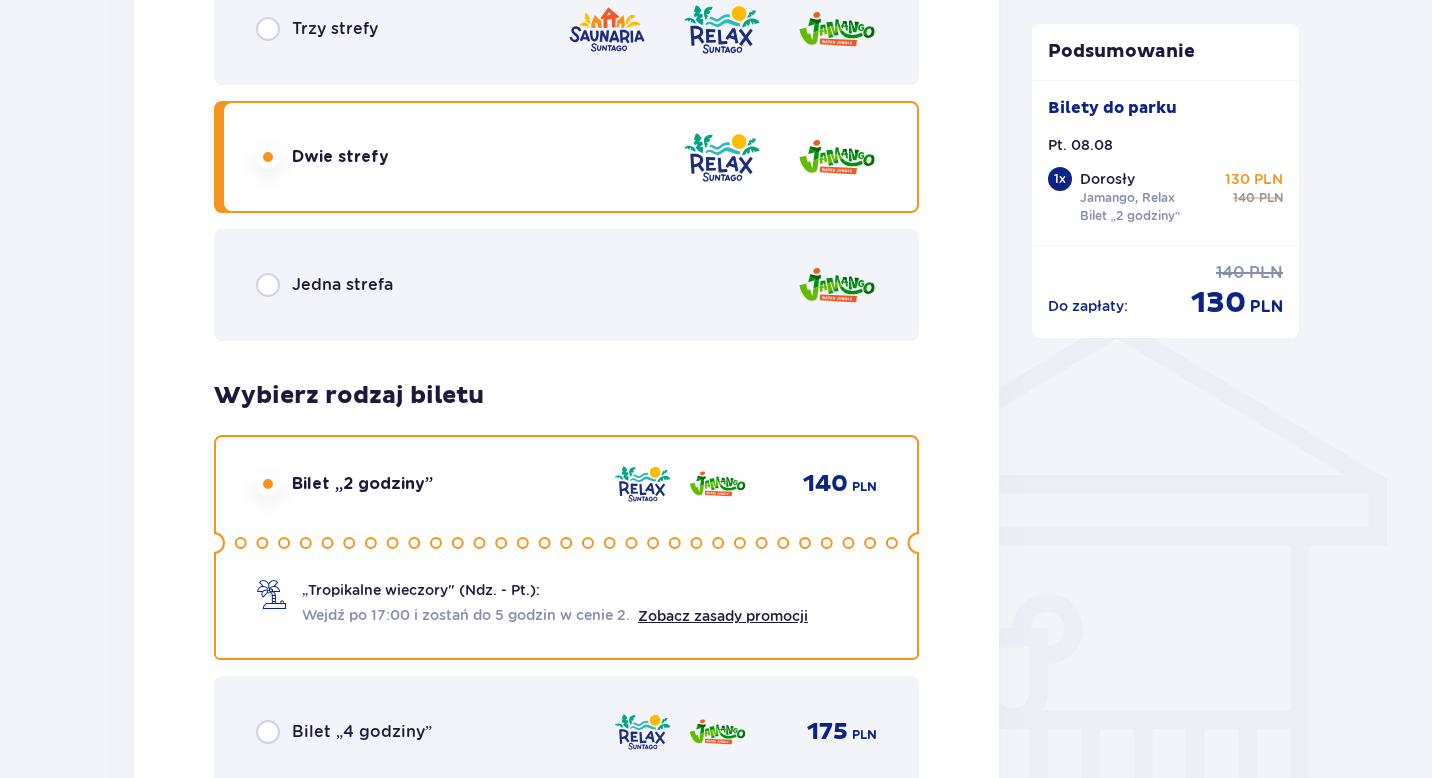 scroll, scrollTop: 1131, scrollLeft: 0, axis: vertical 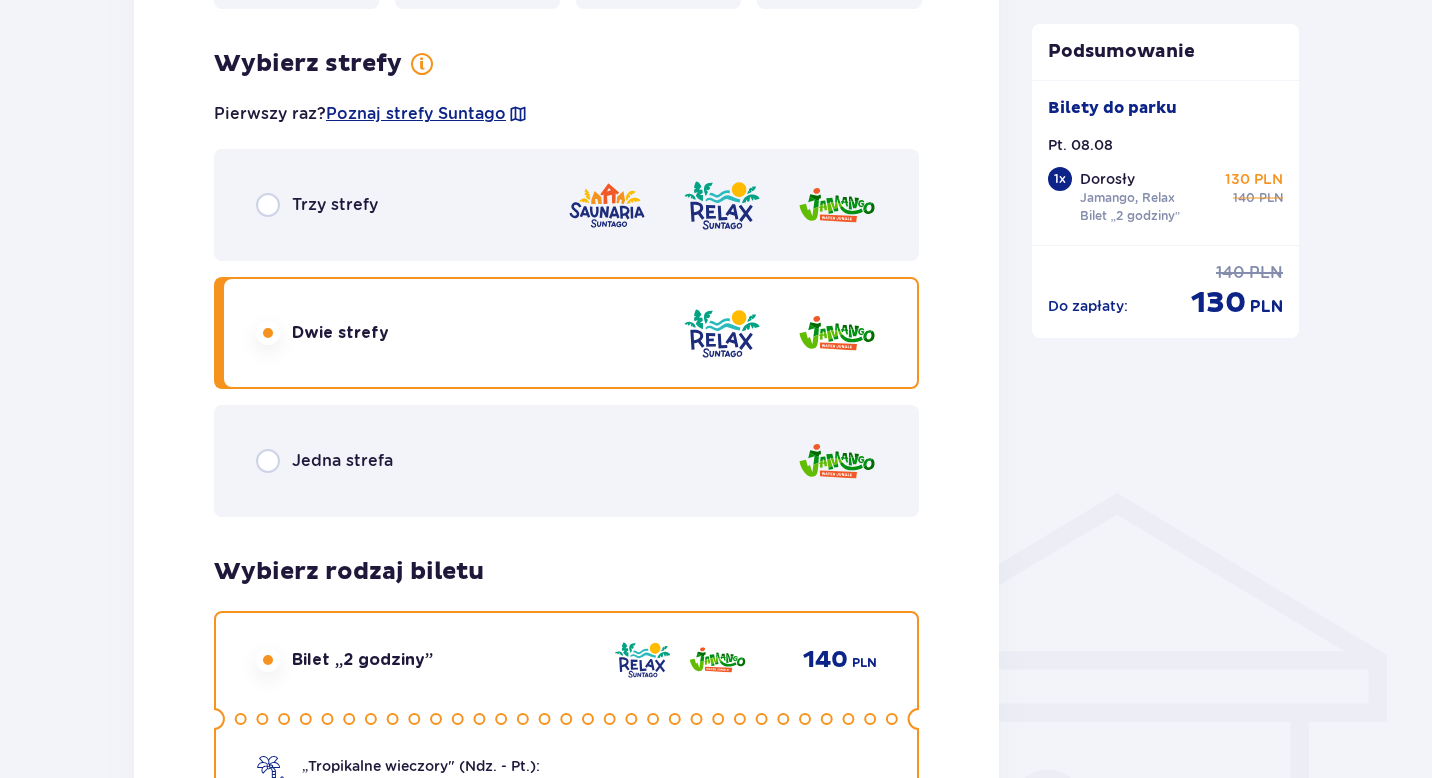 click on "Jedna strefa" at bounding box center (566, 461) 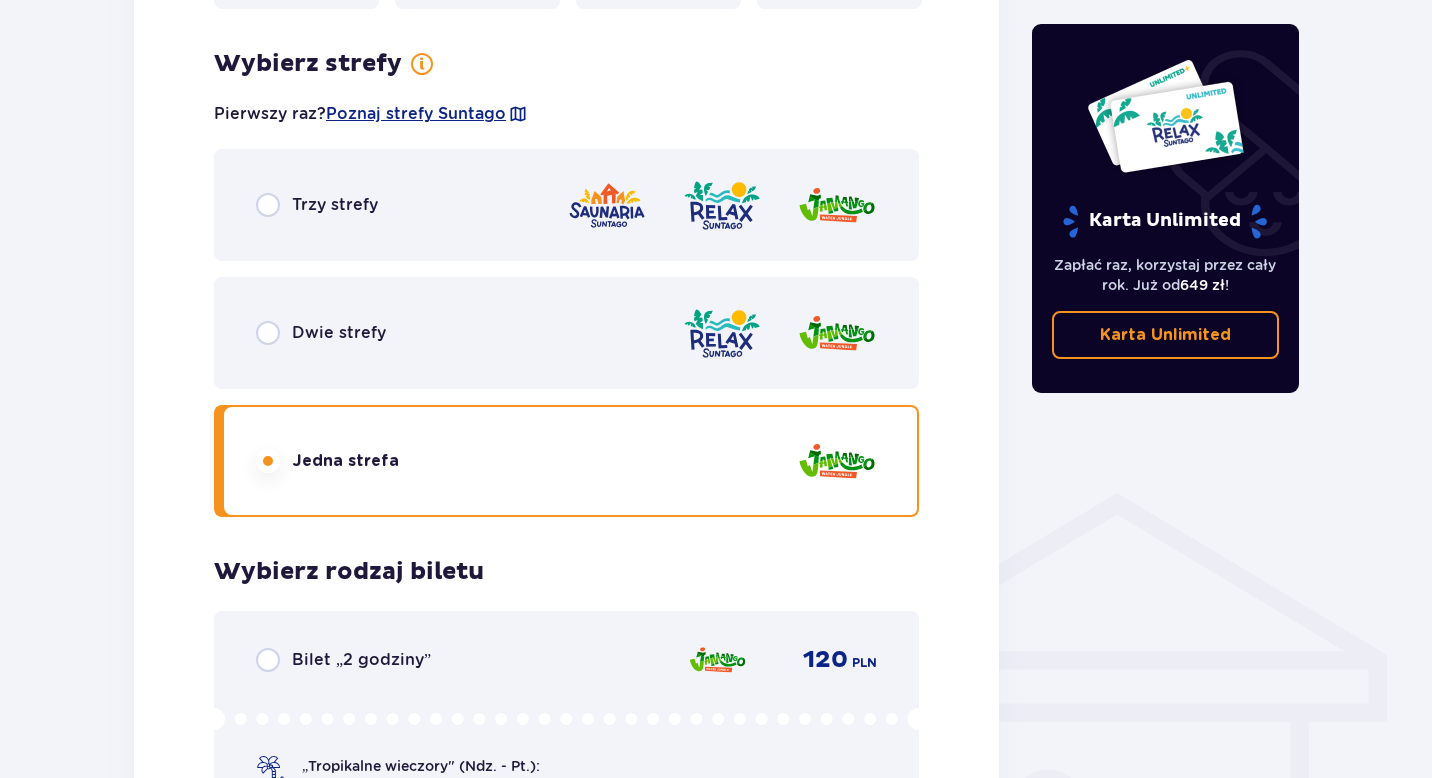 click on "Bilet „2 godziny”   120 PLN" at bounding box center (566, 660) 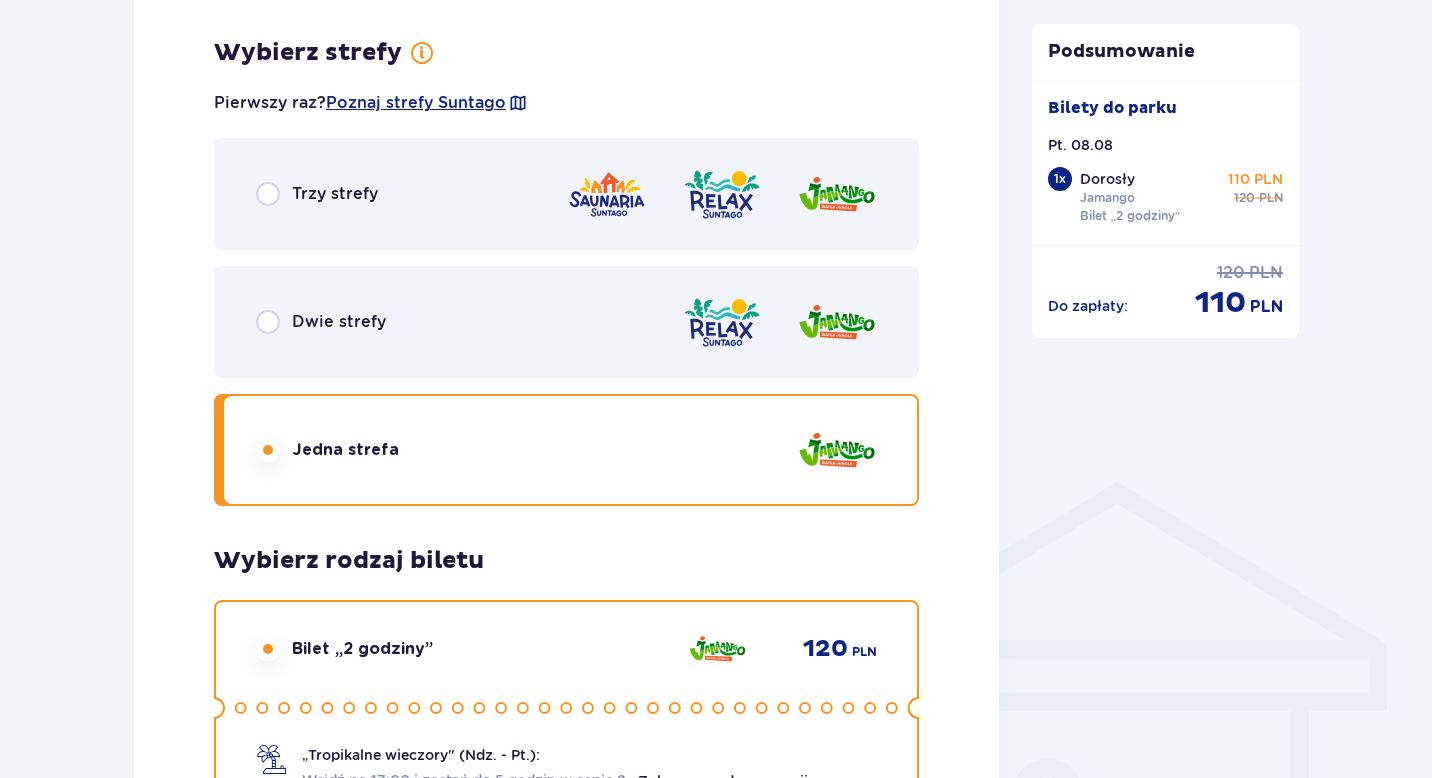 scroll, scrollTop: 1096, scrollLeft: 0, axis: vertical 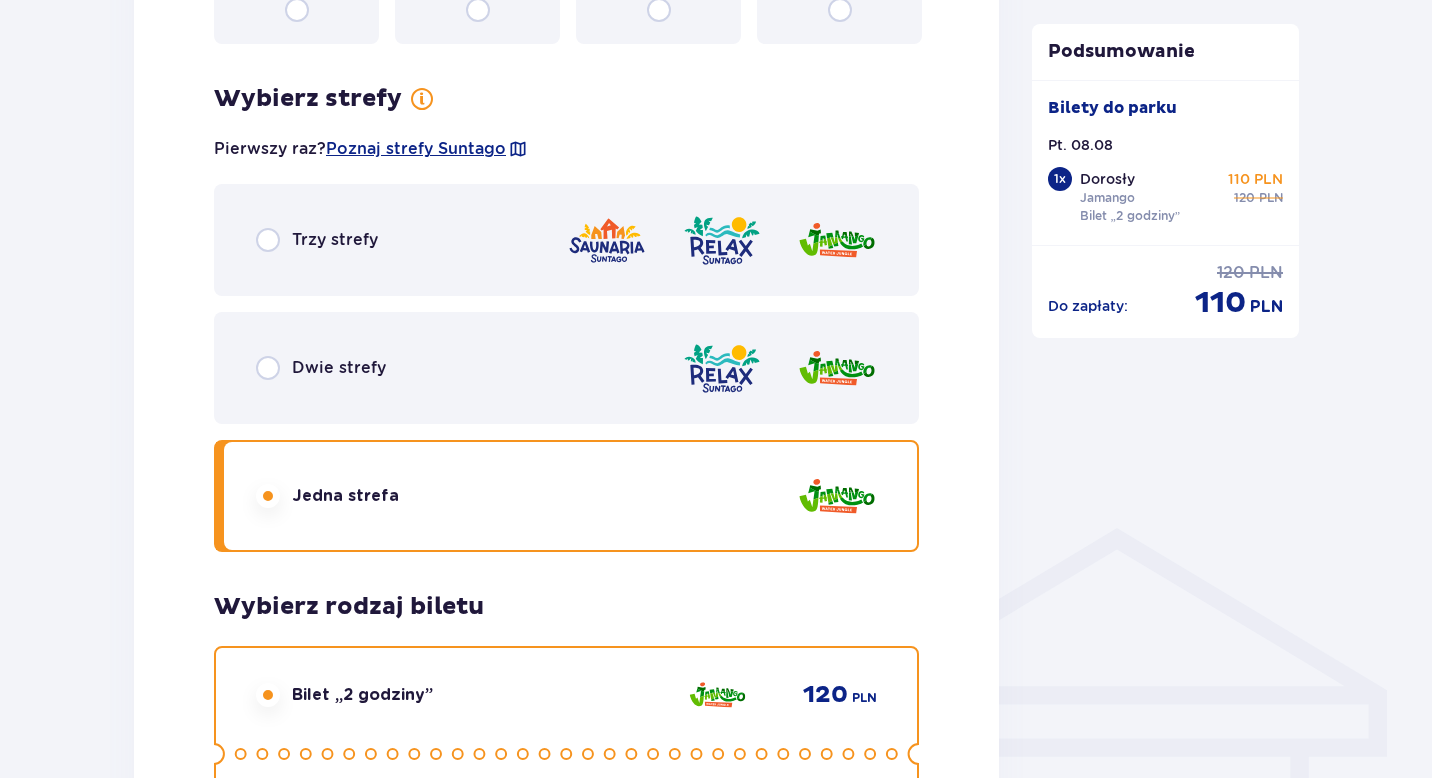 click on "Trzy strefy" at bounding box center (566, 240) 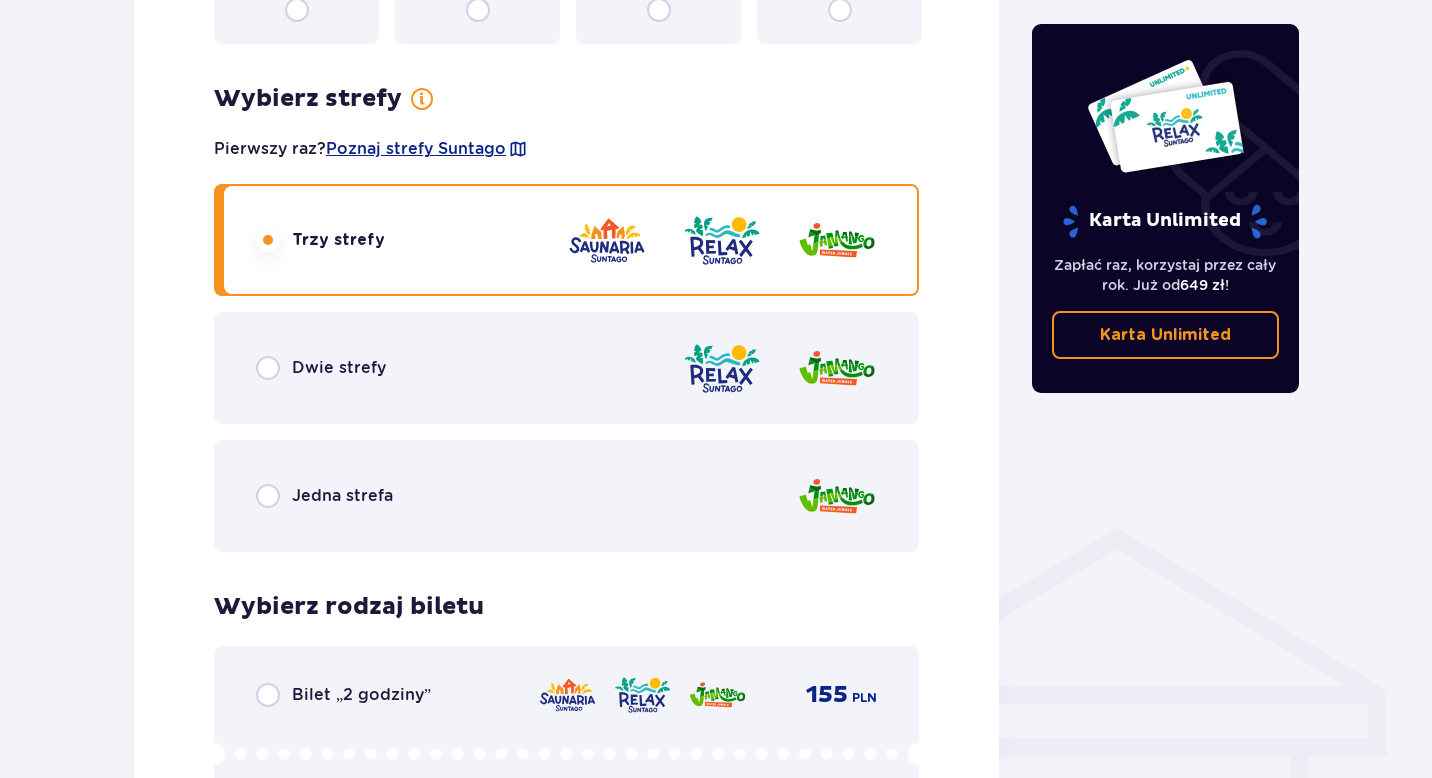 click on "Bilet „2 godziny”   155 PLN „Tropikalne wieczory" (Ndz. - Pt.): Wejdź po 17:00 i zostań do 5 godzin w cenie 2. Zobacz zasady promocji" at bounding box center [566, 758] 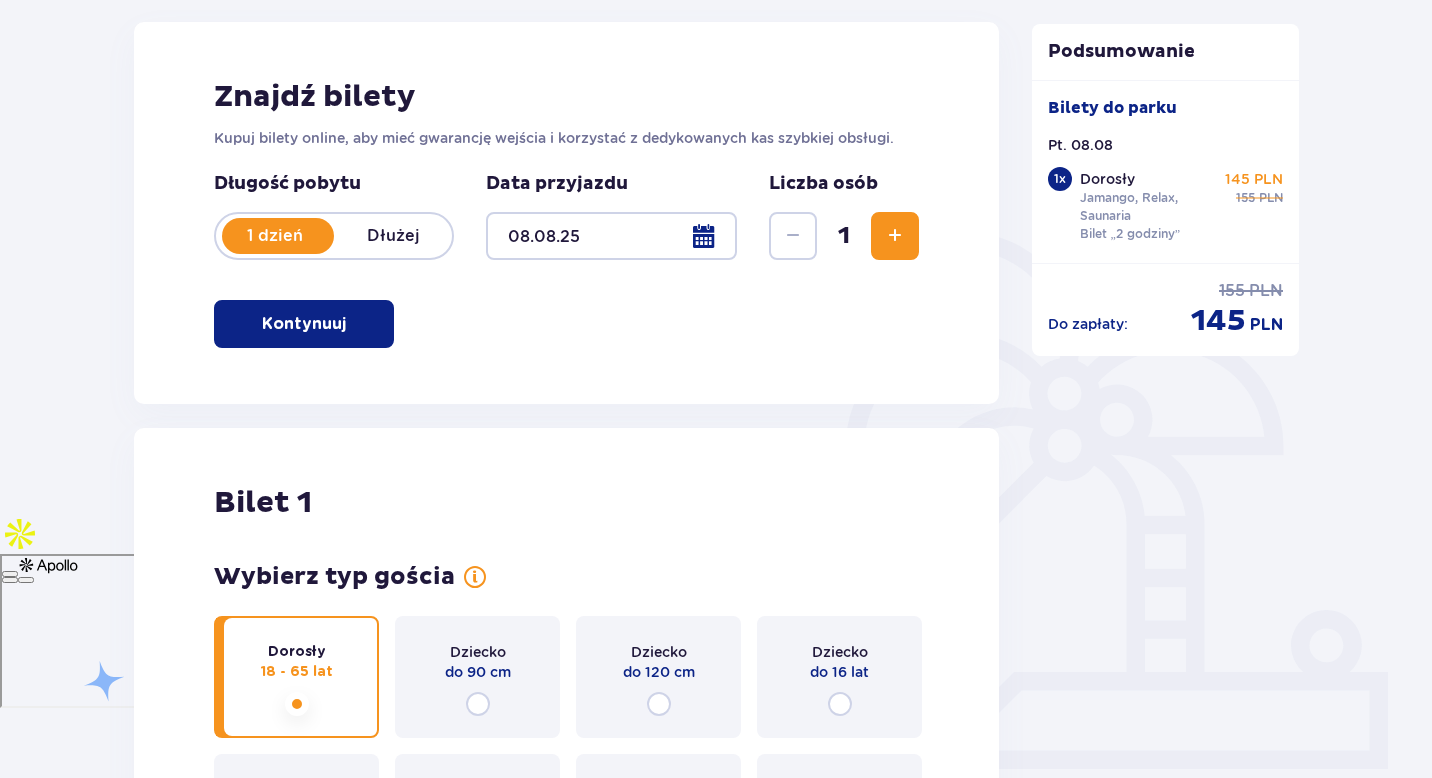 scroll, scrollTop: 227, scrollLeft: 0, axis: vertical 